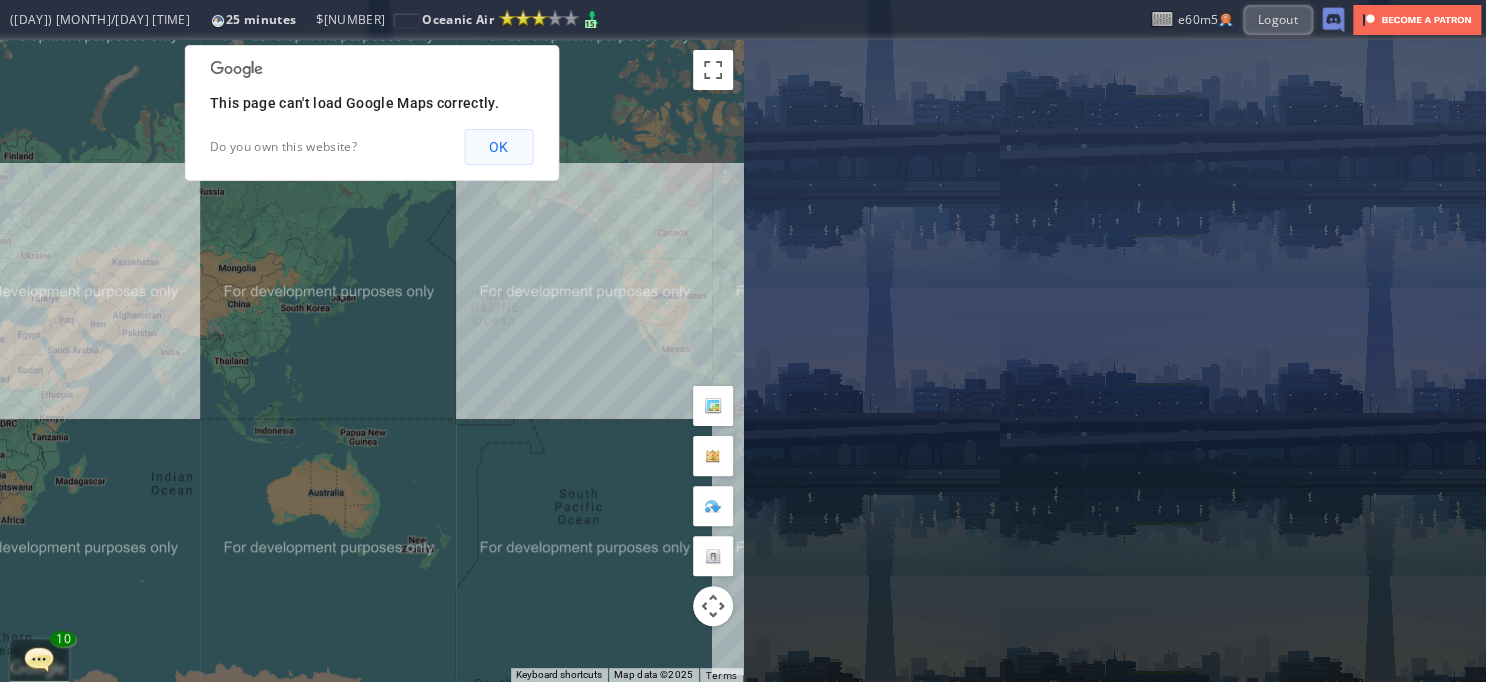 click on "OK" at bounding box center (498, 147) 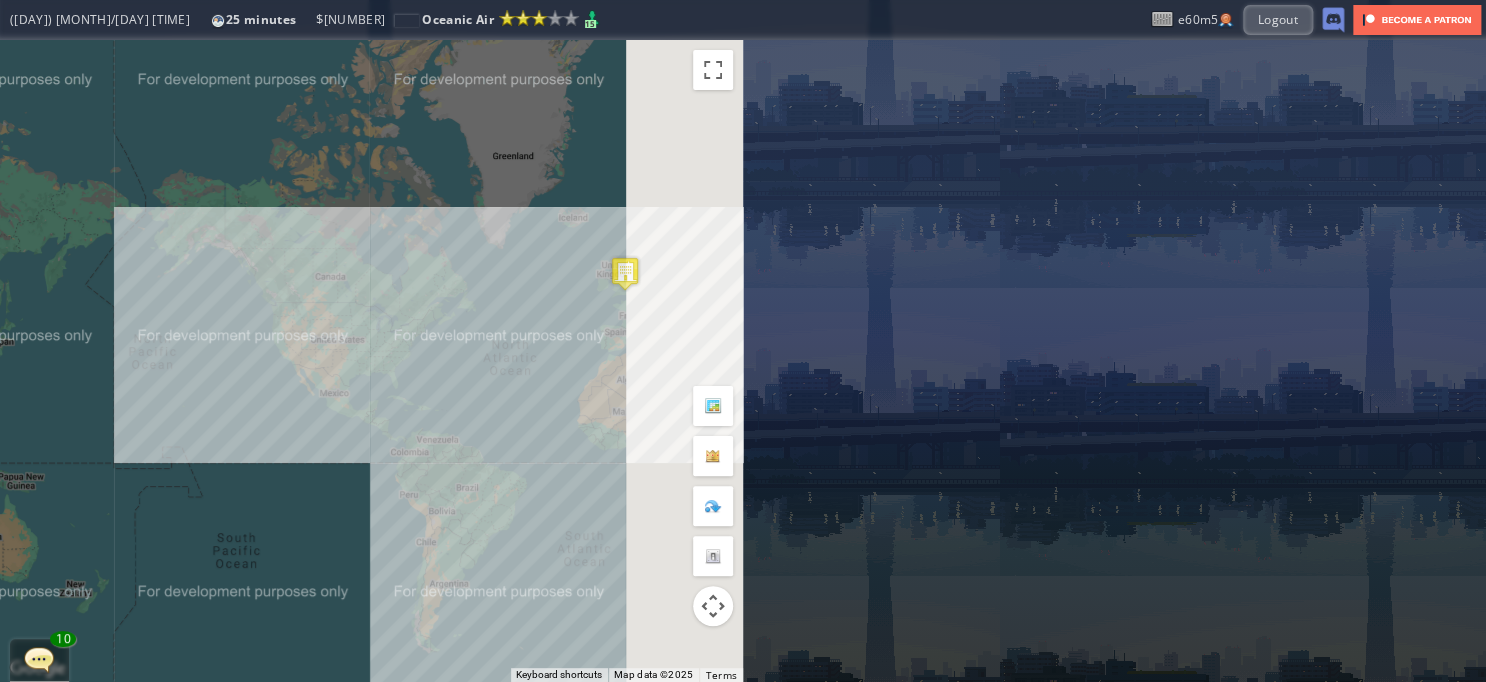 drag, startPoint x: 636, startPoint y: 173, endPoint x: 230, endPoint y: 226, distance: 409.44473 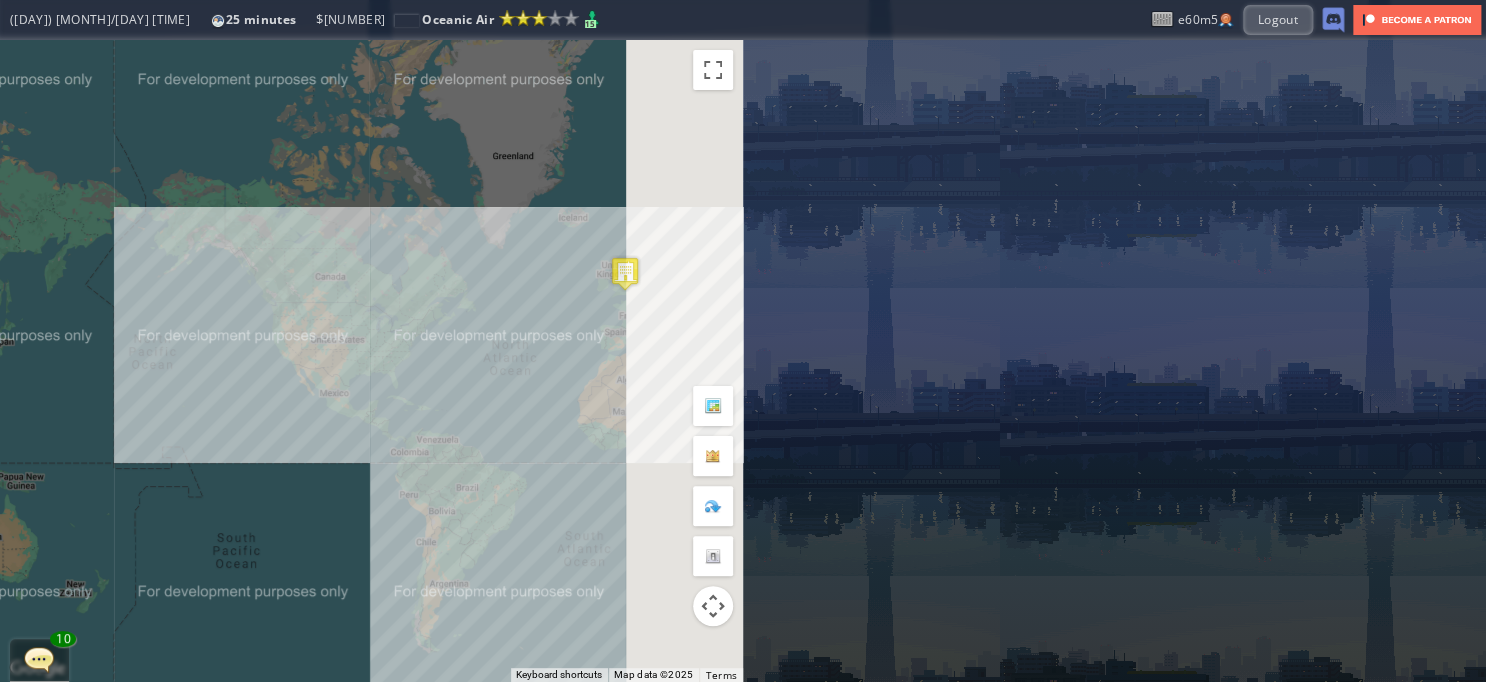 click on "To navigate, press the arrow keys." at bounding box center (371, 361) 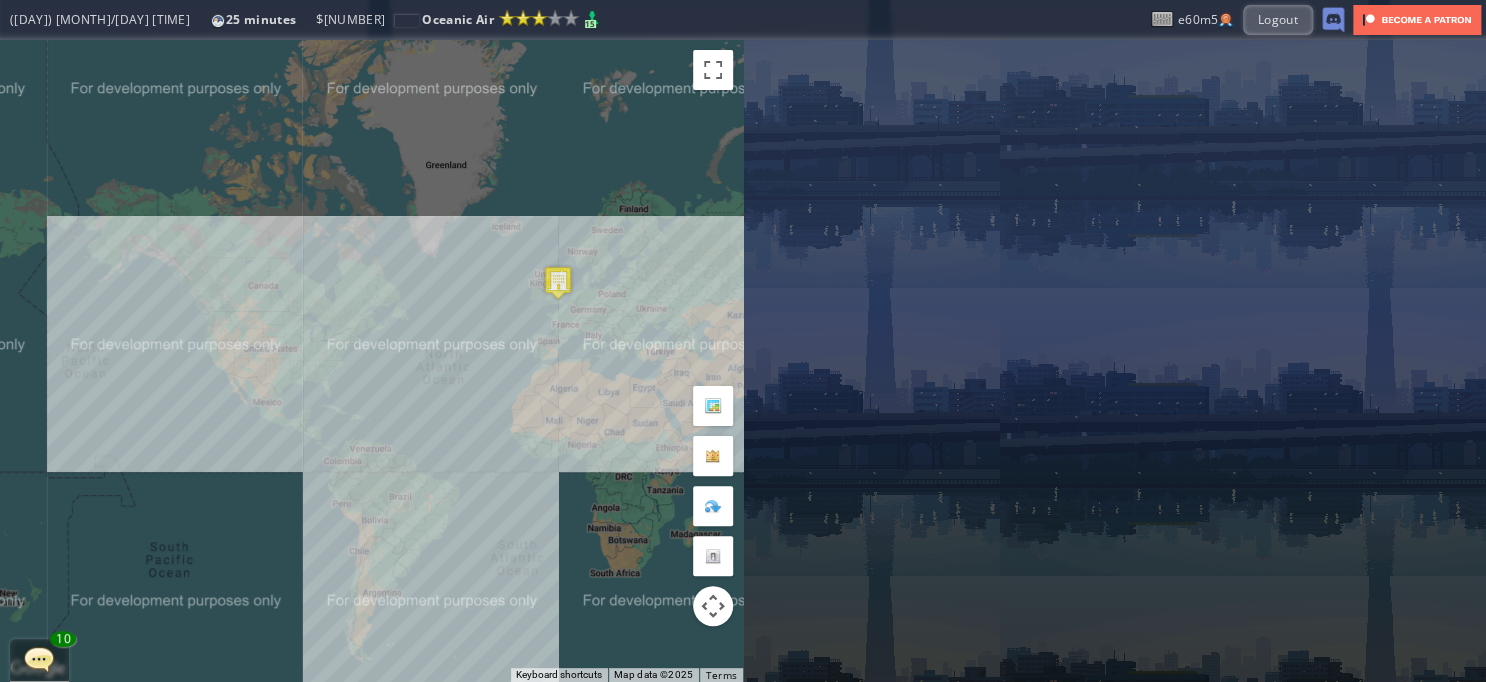 click on "To navigate, press the arrow keys." at bounding box center [371, 361] 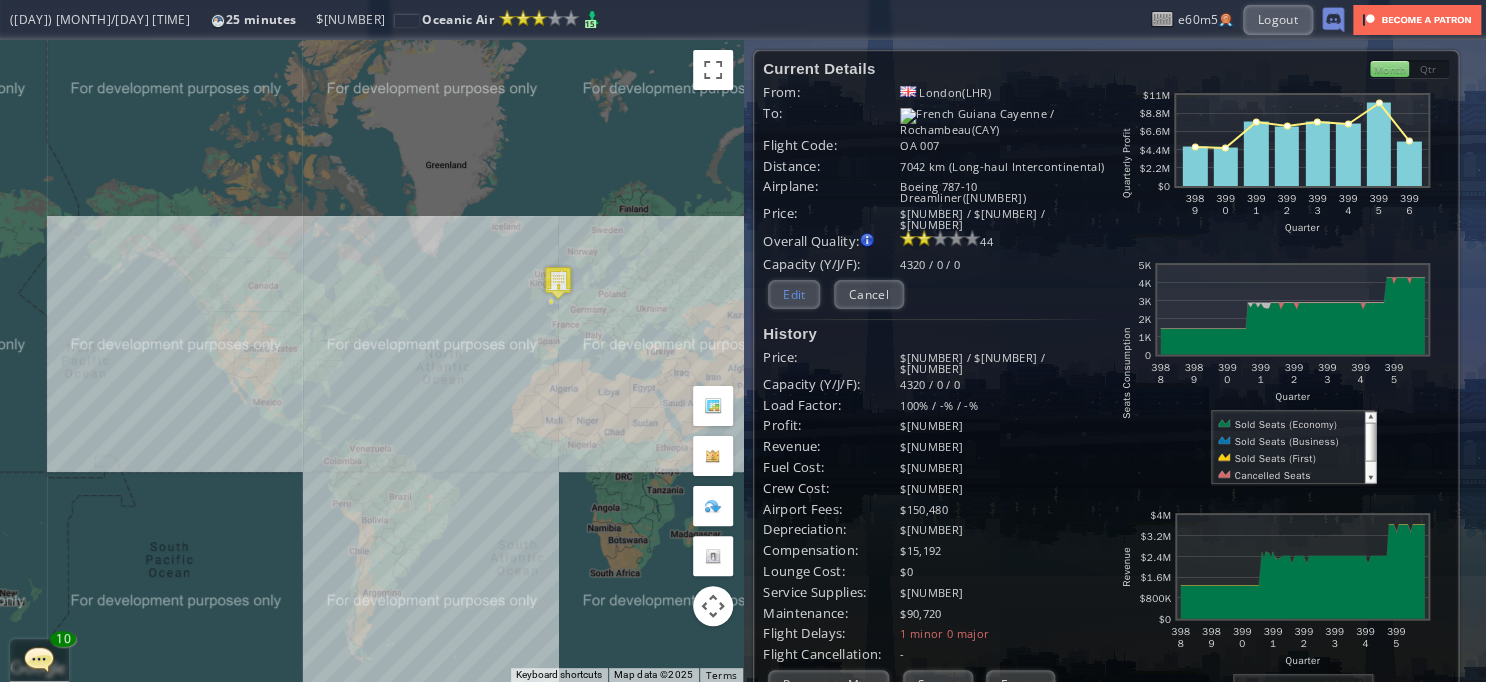 click on "Edit" at bounding box center (794, 294) 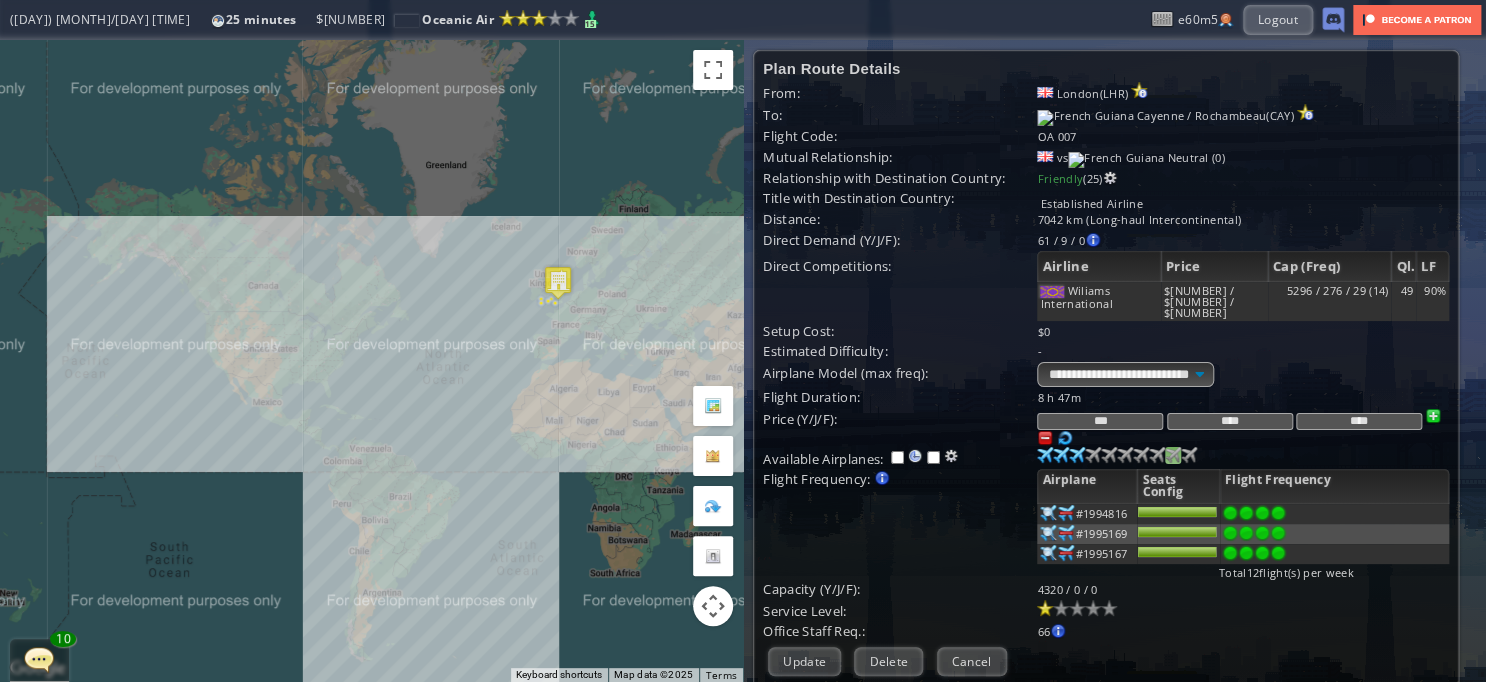 click at bounding box center (1045, 455) 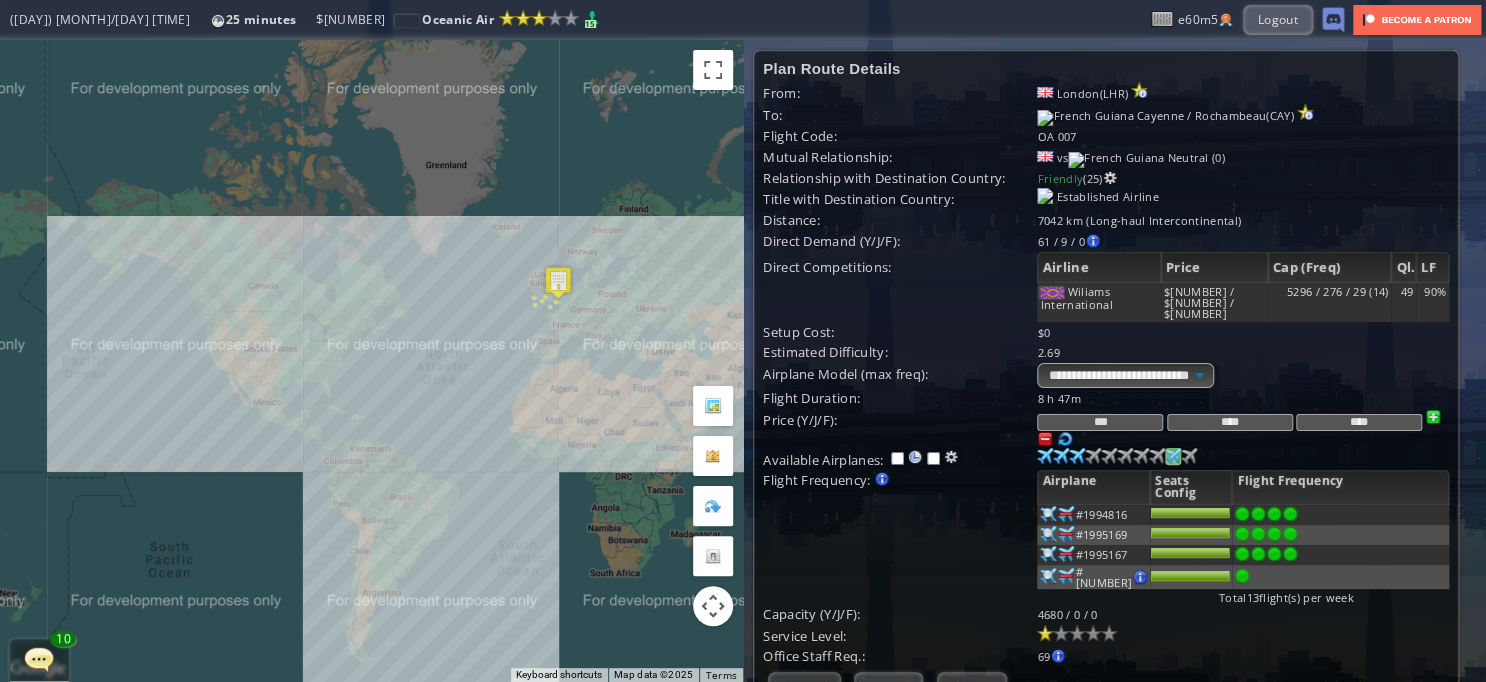 click at bounding box center [1045, 456] 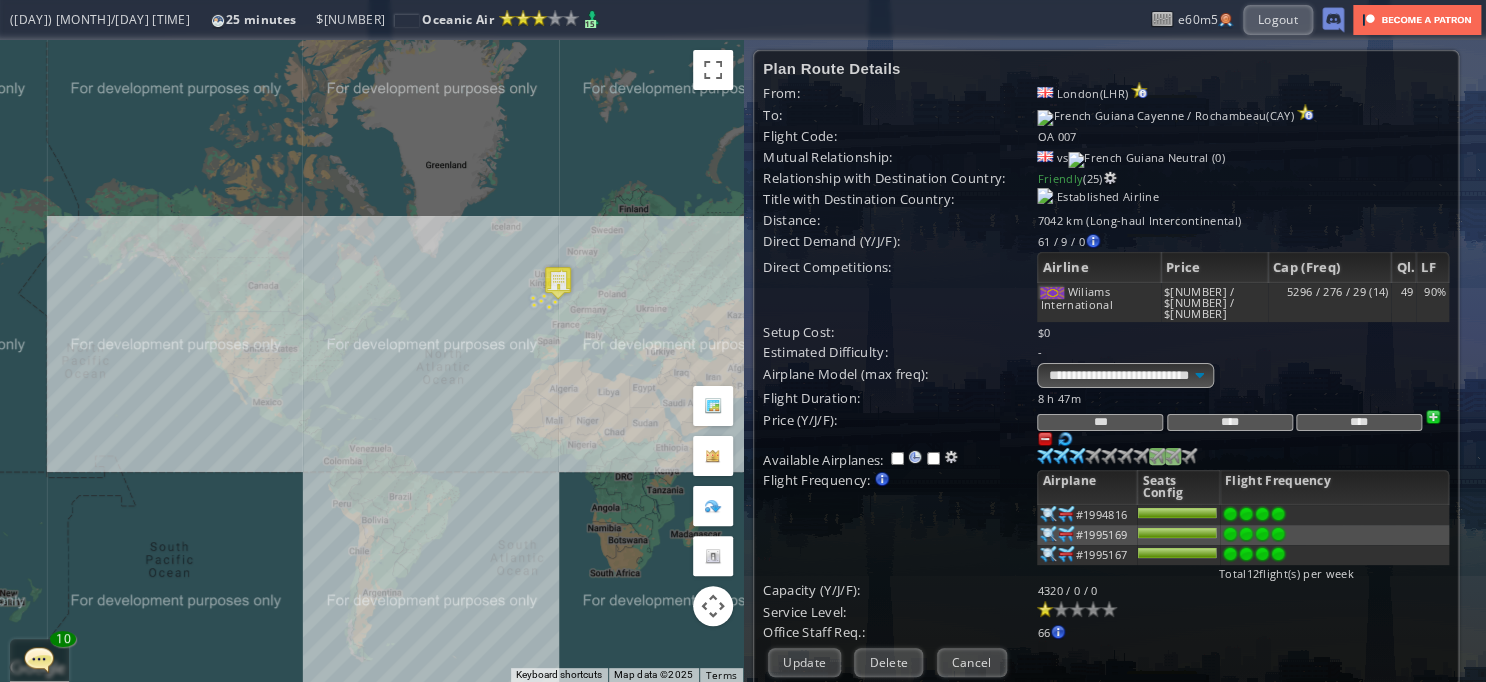 click at bounding box center (1045, 456) 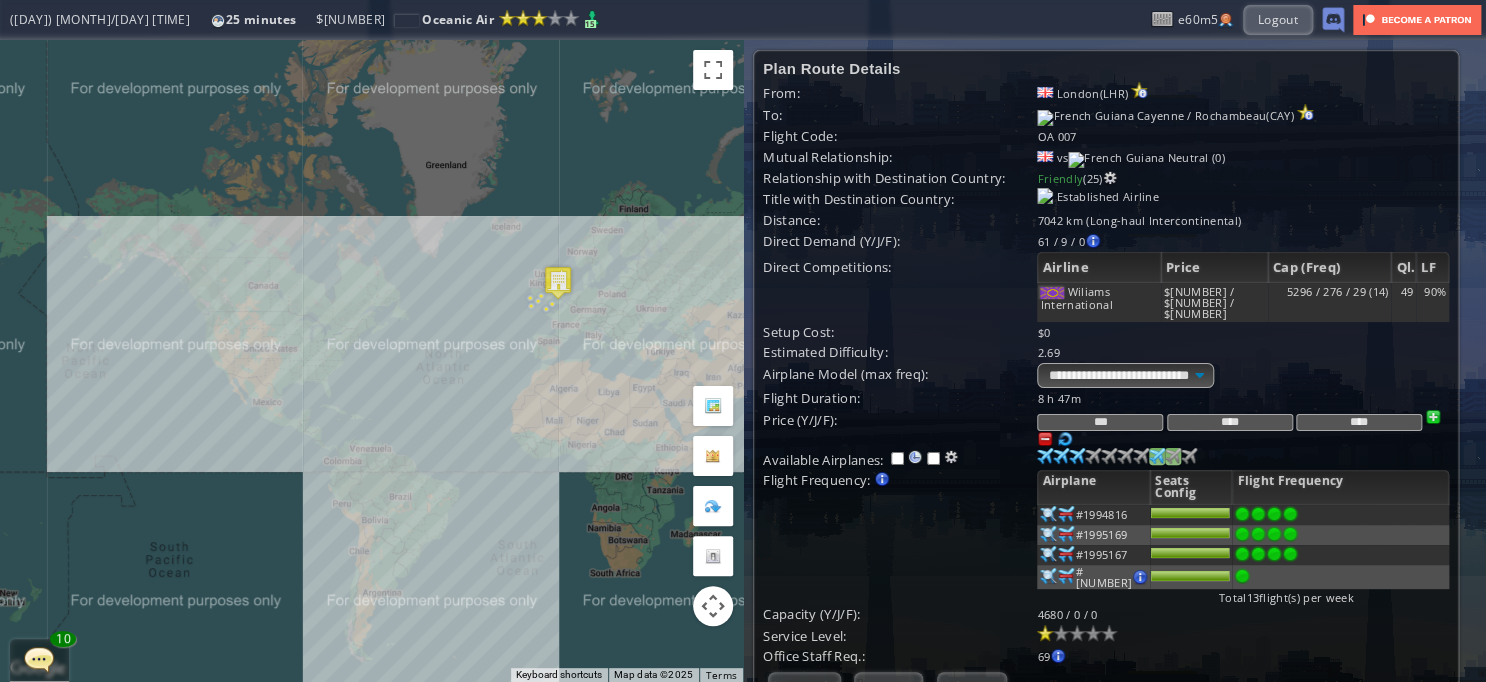 click at bounding box center [1045, 456] 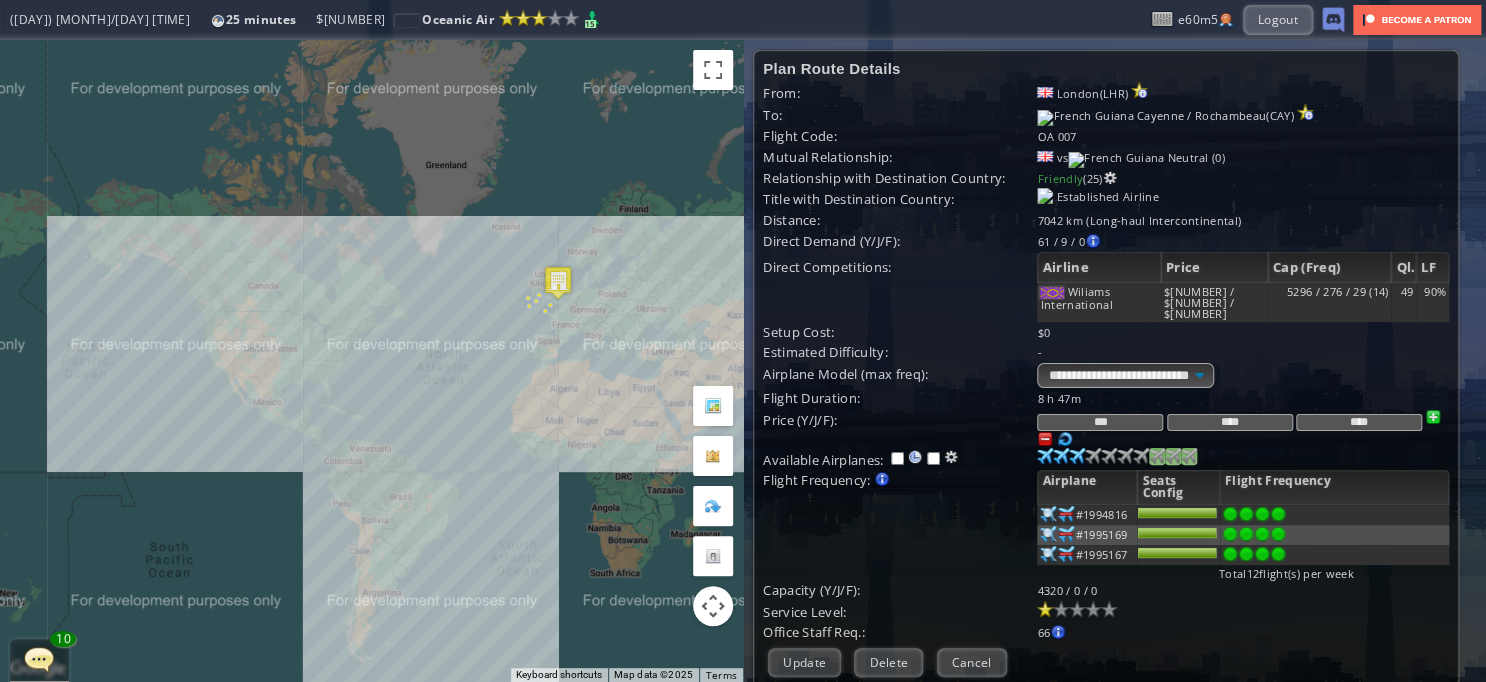 click at bounding box center (1045, 456) 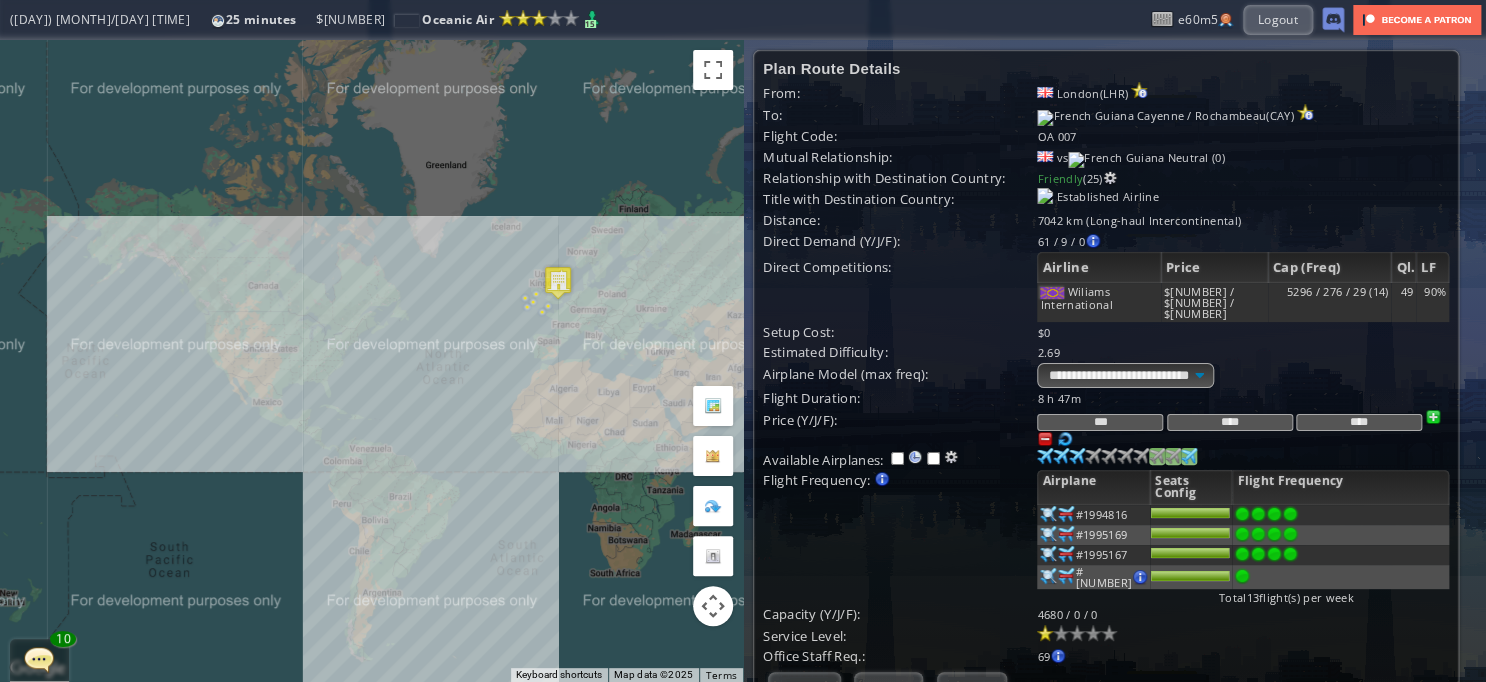 click at bounding box center [1045, 456] 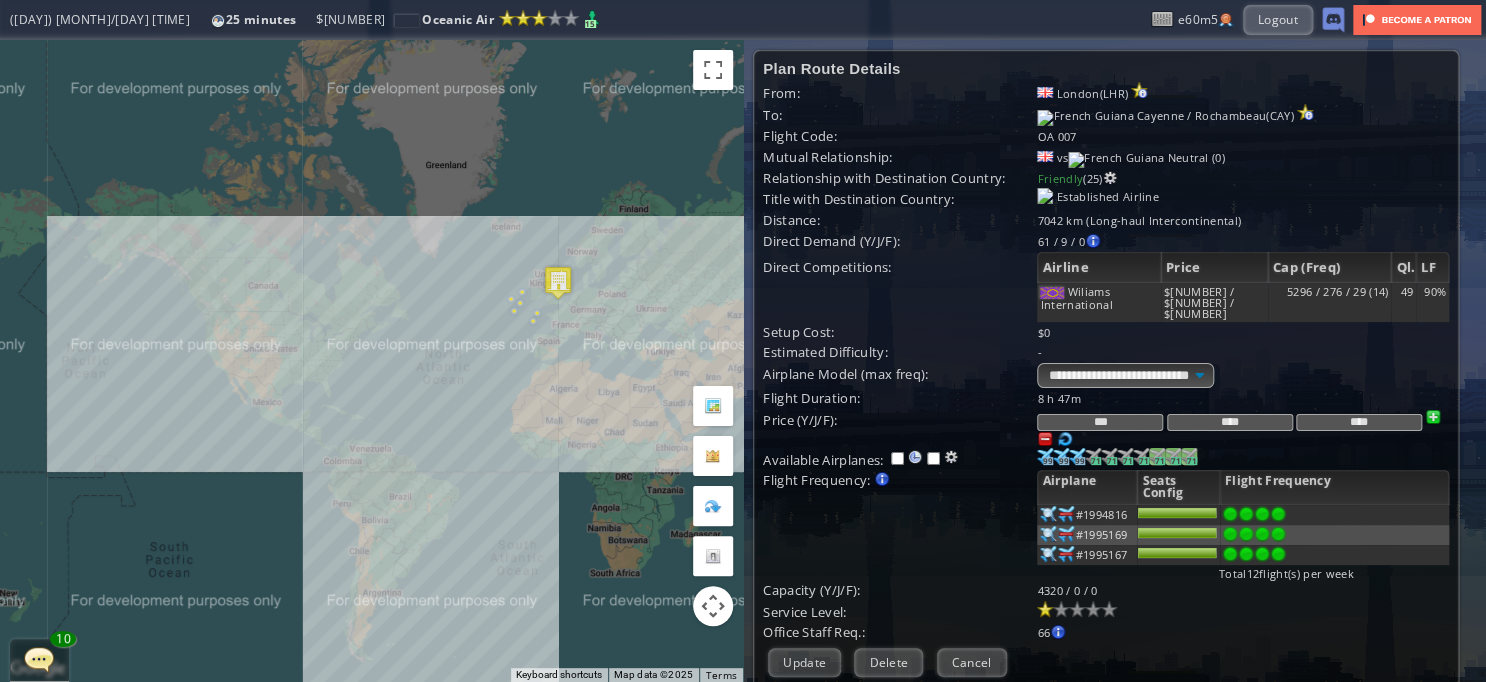click on "71" at bounding box center [1048, 461] 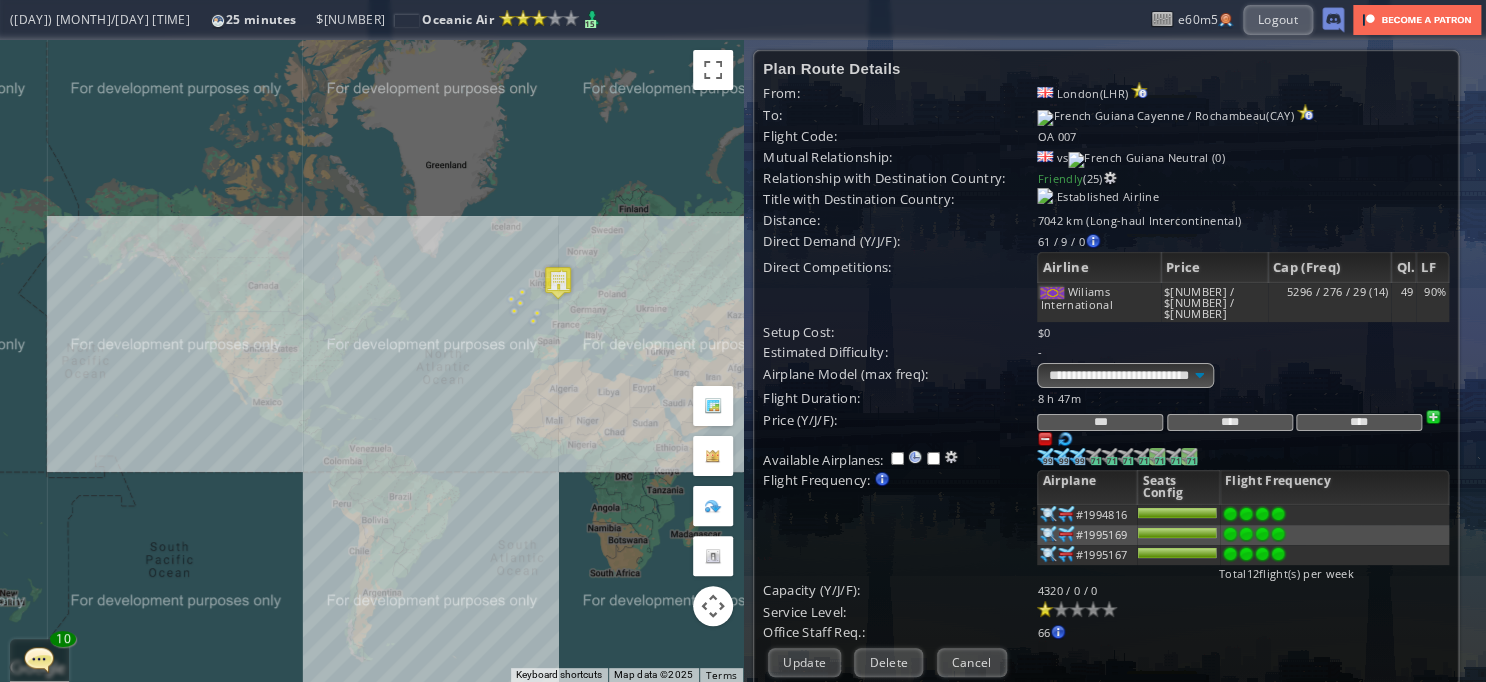 click at bounding box center (1045, 456) 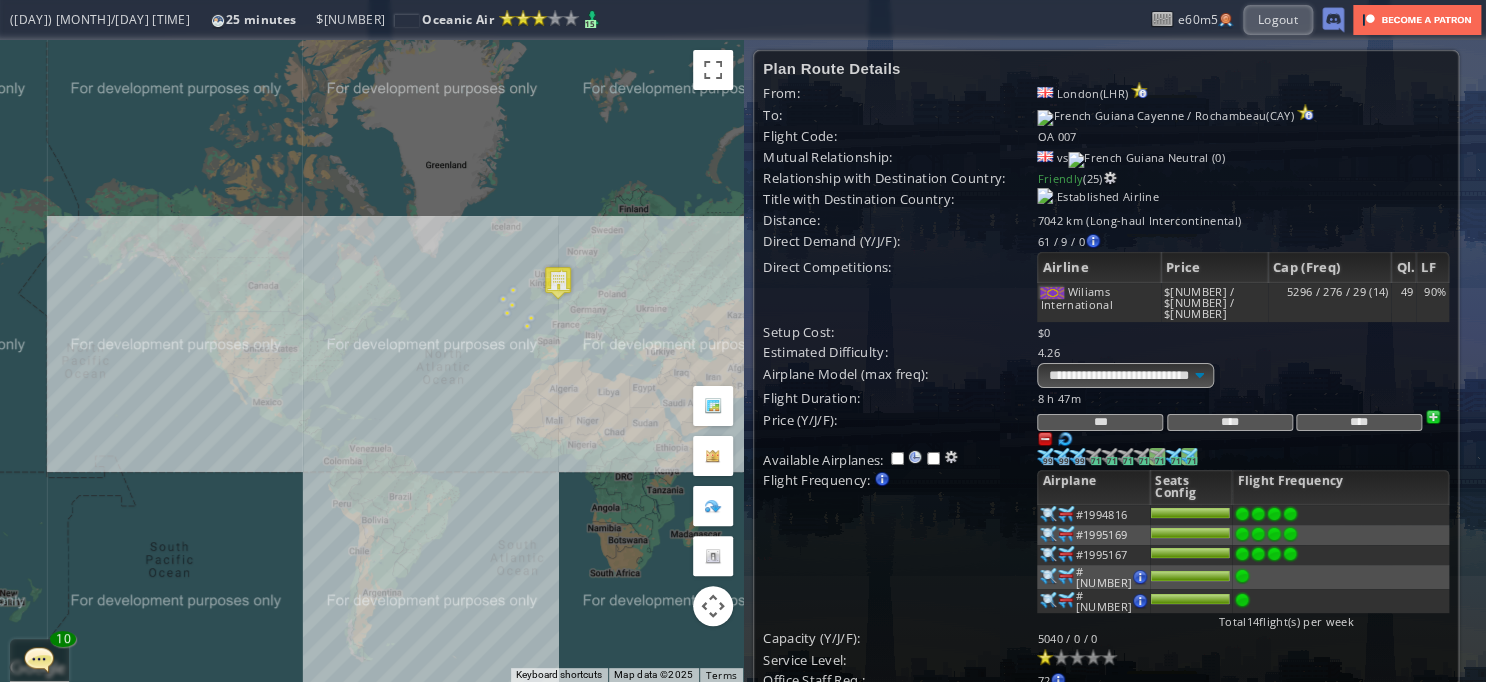 scroll, scrollTop: 200, scrollLeft: 0, axis: vertical 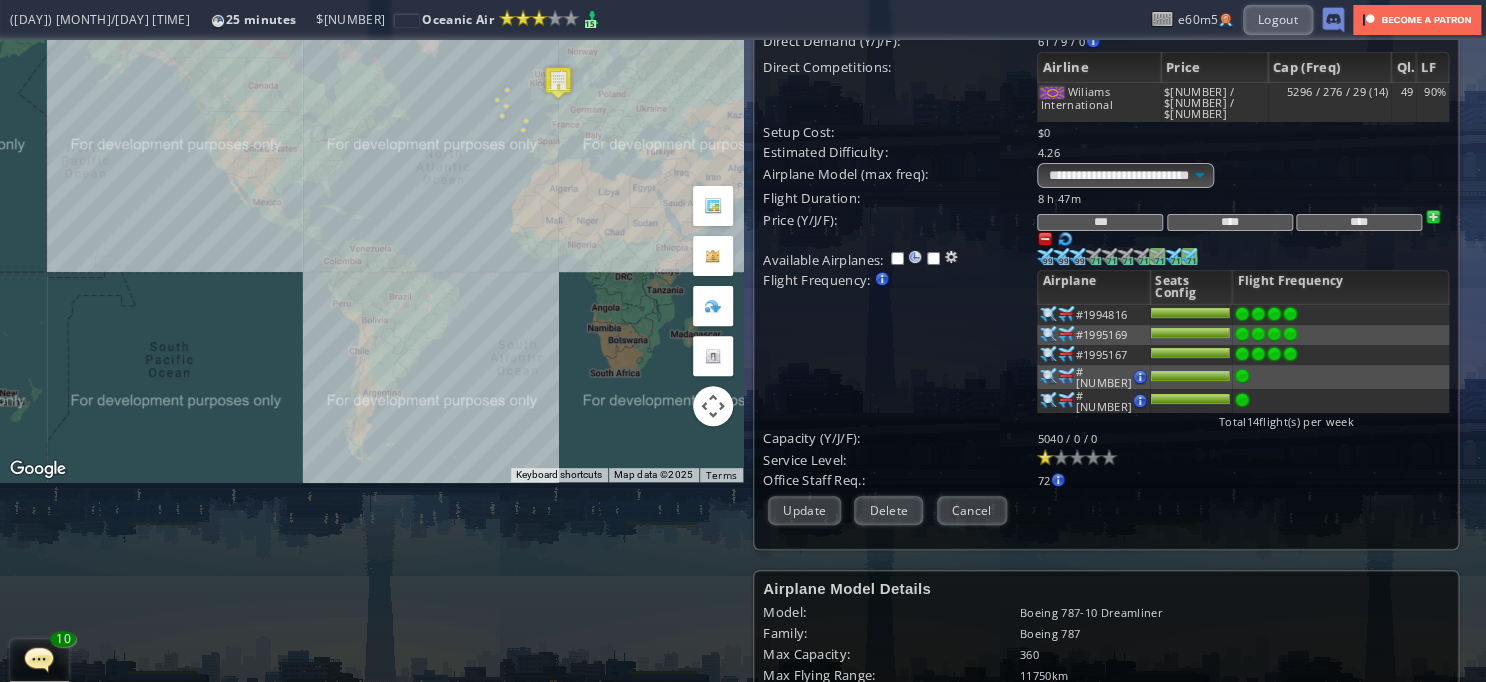 click at bounding box center [1045, 256] 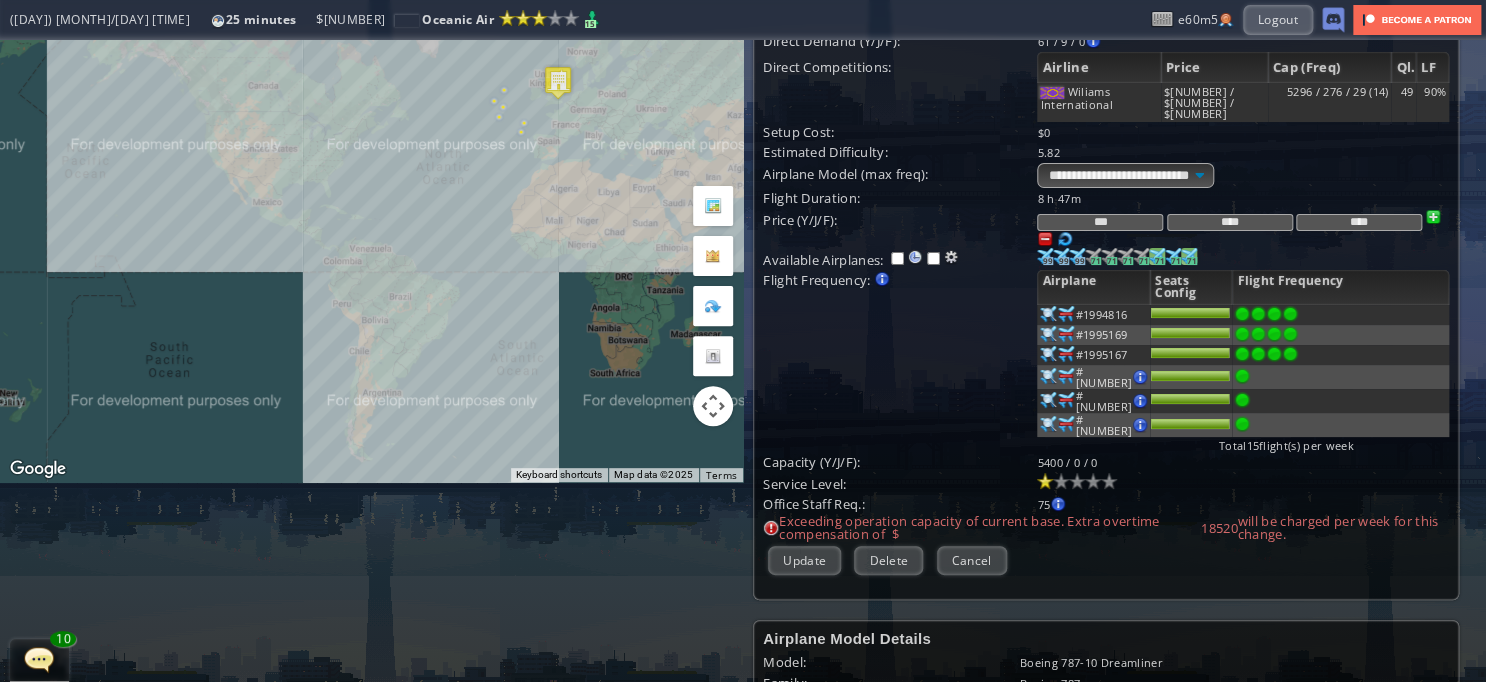 click at bounding box center (1045, 256) 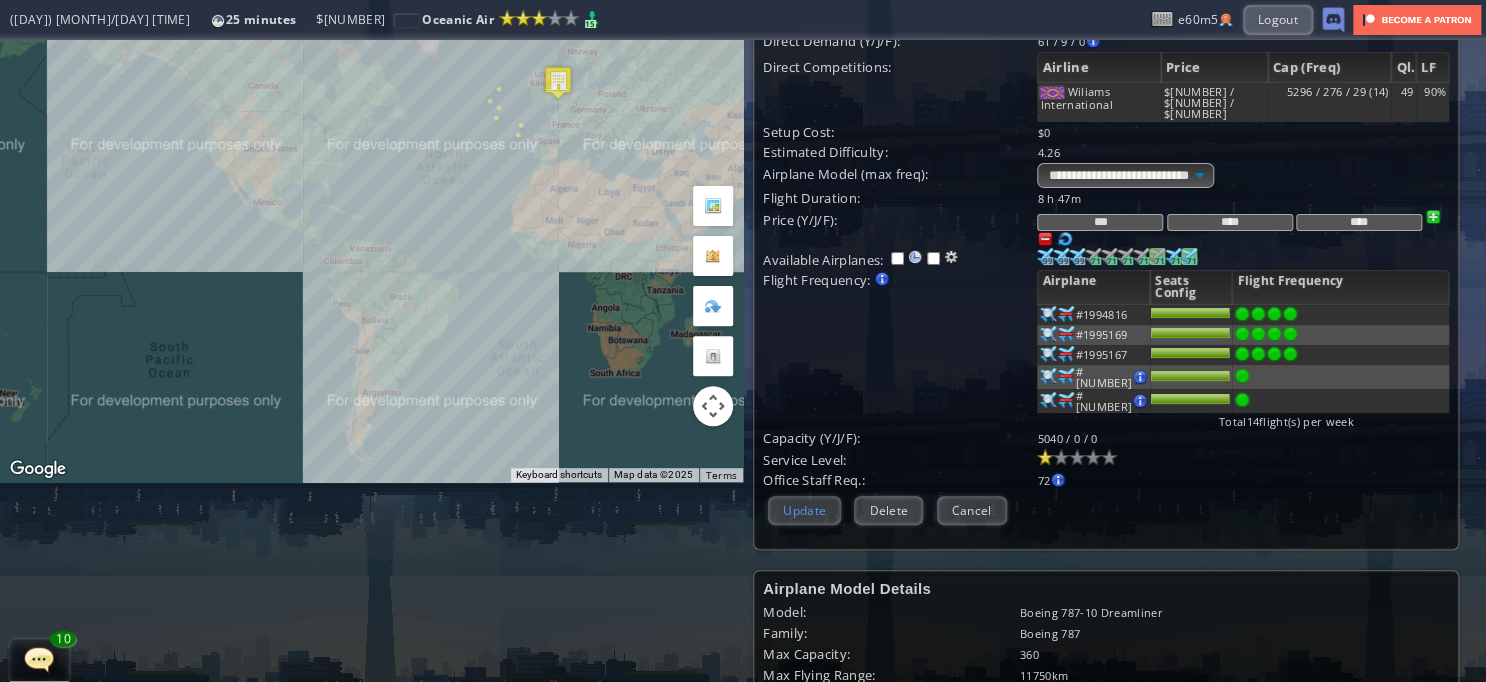 click on "Update" at bounding box center [804, 510] 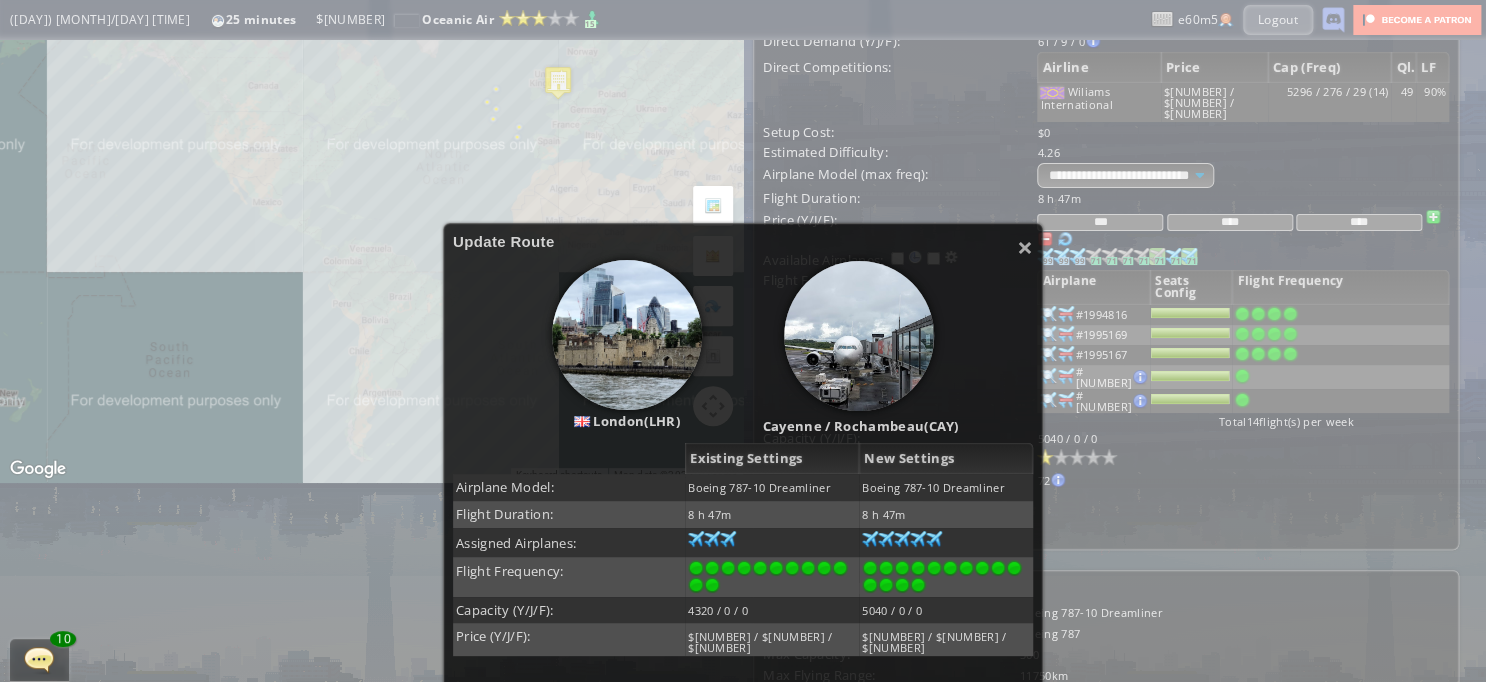 scroll, scrollTop: 400, scrollLeft: 0, axis: vertical 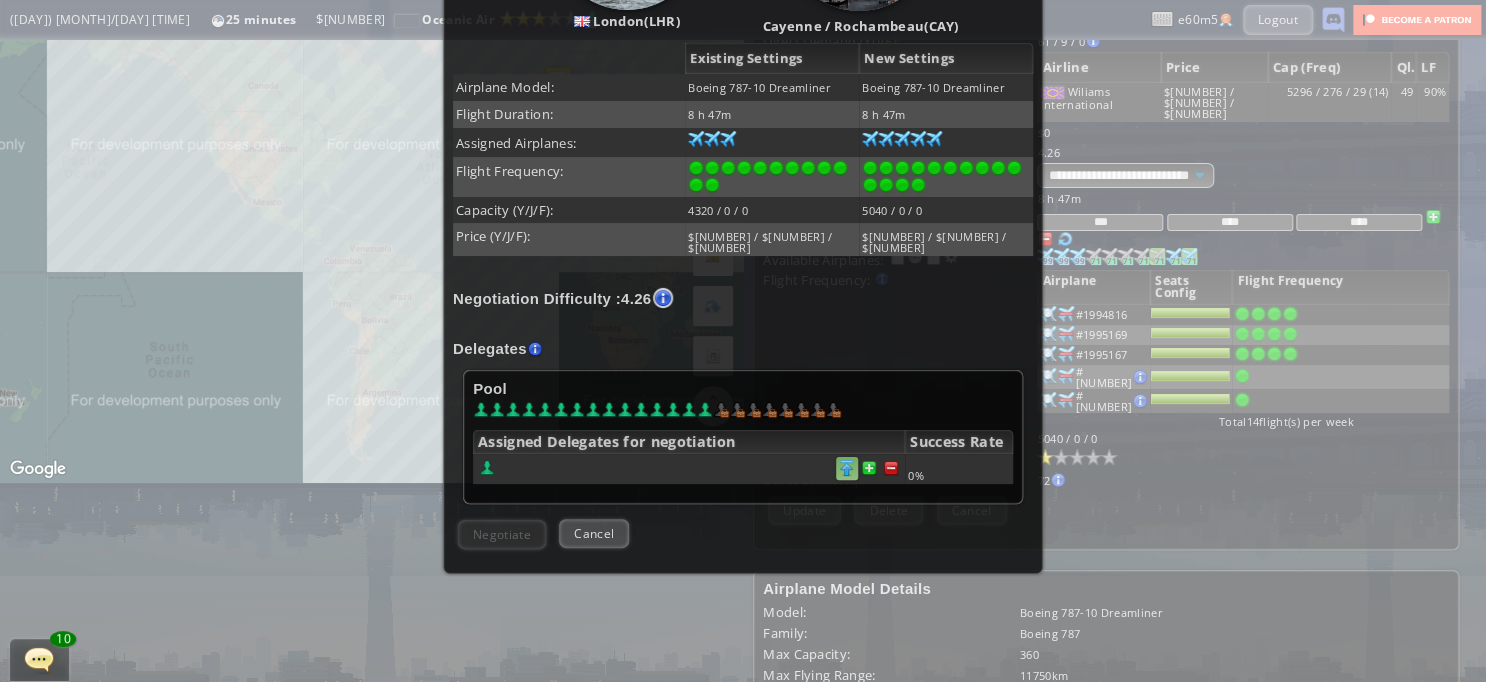 click at bounding box center (891, 468) 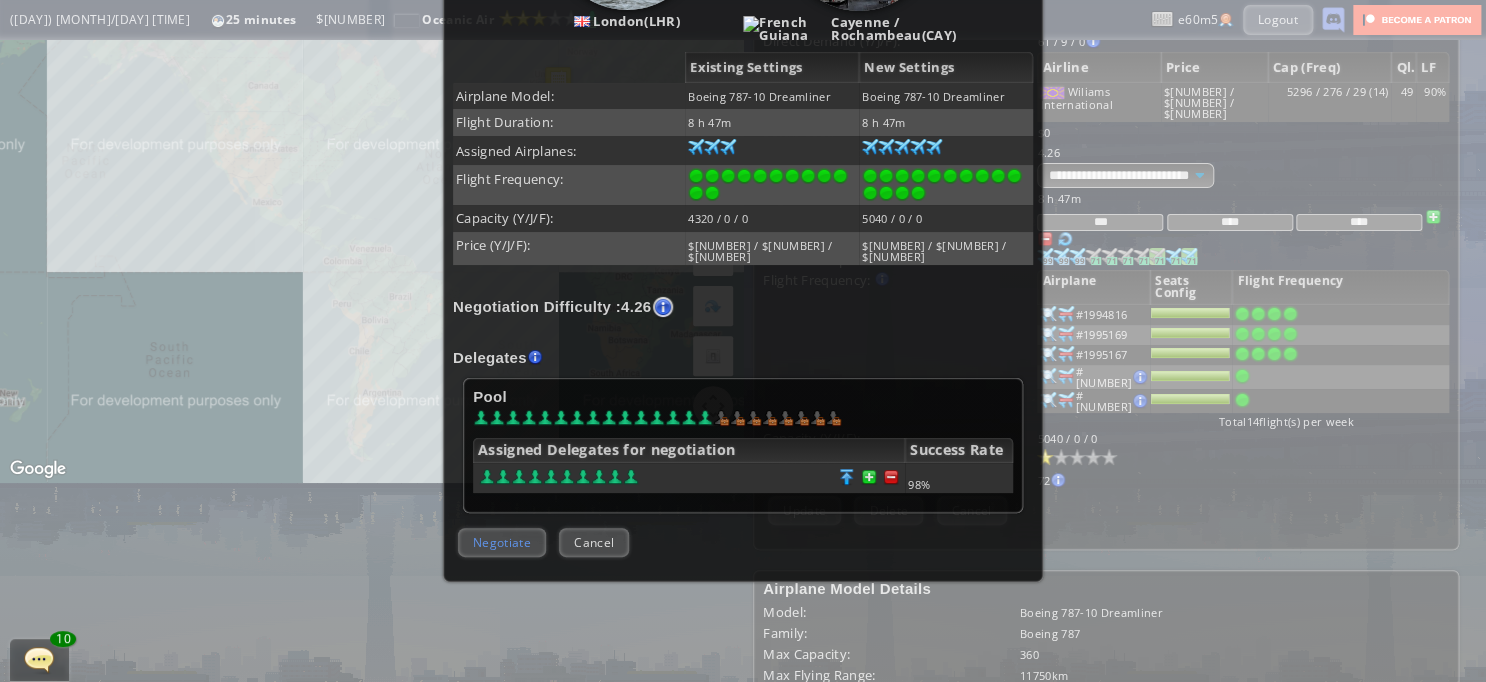 click on "Negotiate" at bounding box center [502, 542] 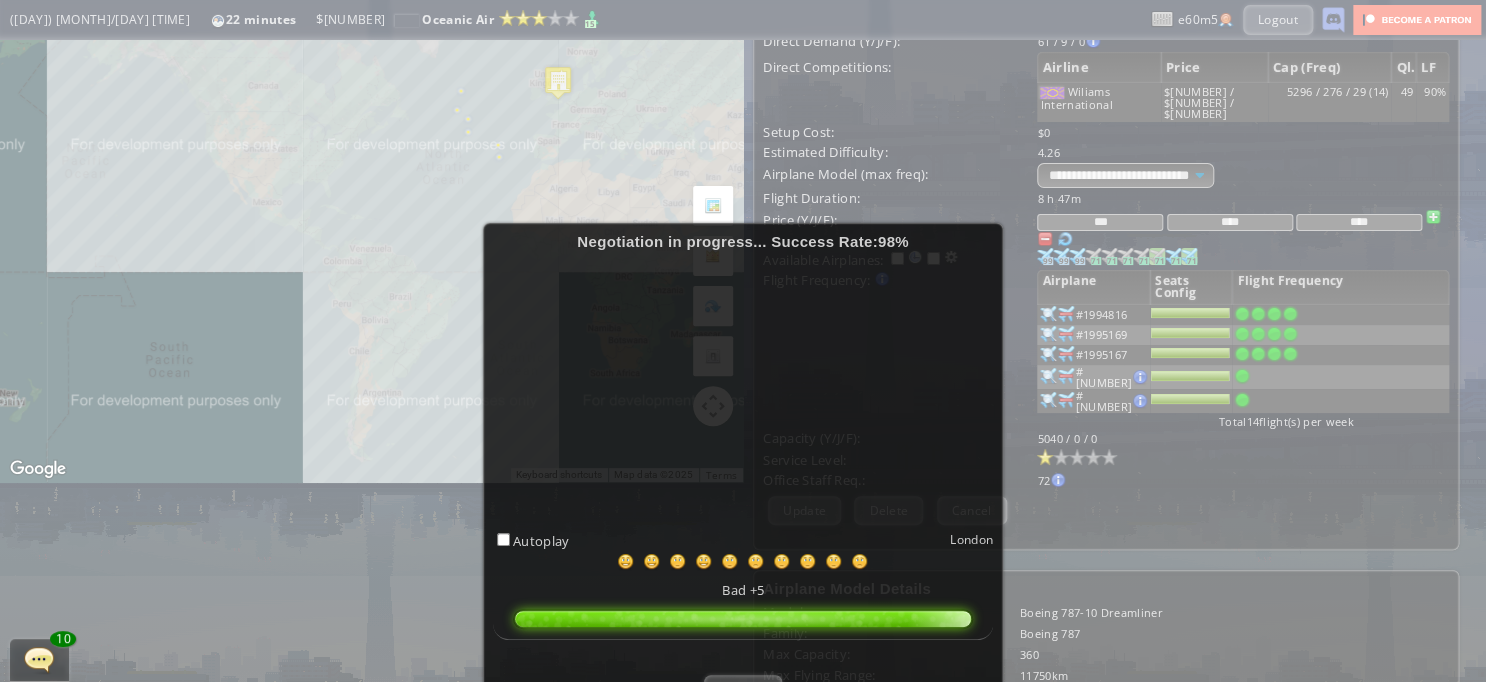 scroll, scrollTop: 100, scrollLeft: 0, axis: vertical 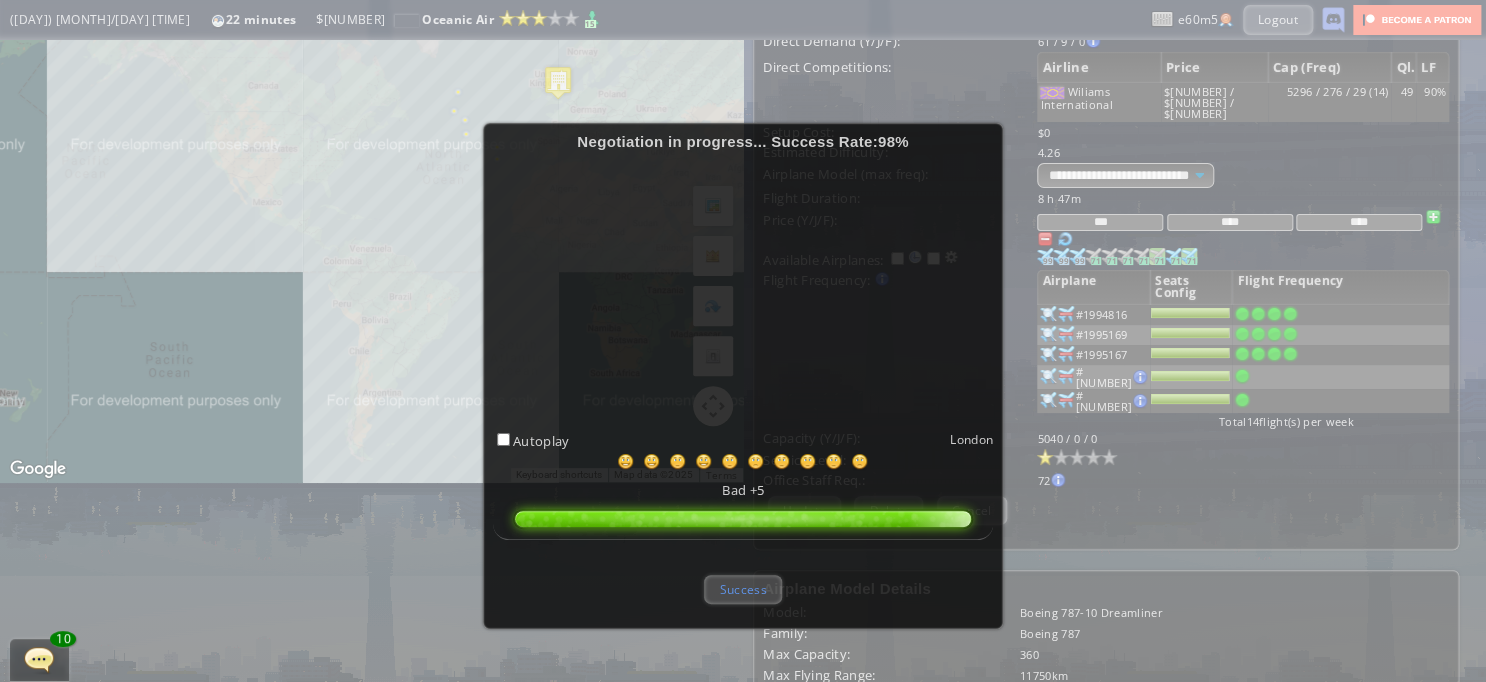 click on "Success" at bounding box center (742, 589) 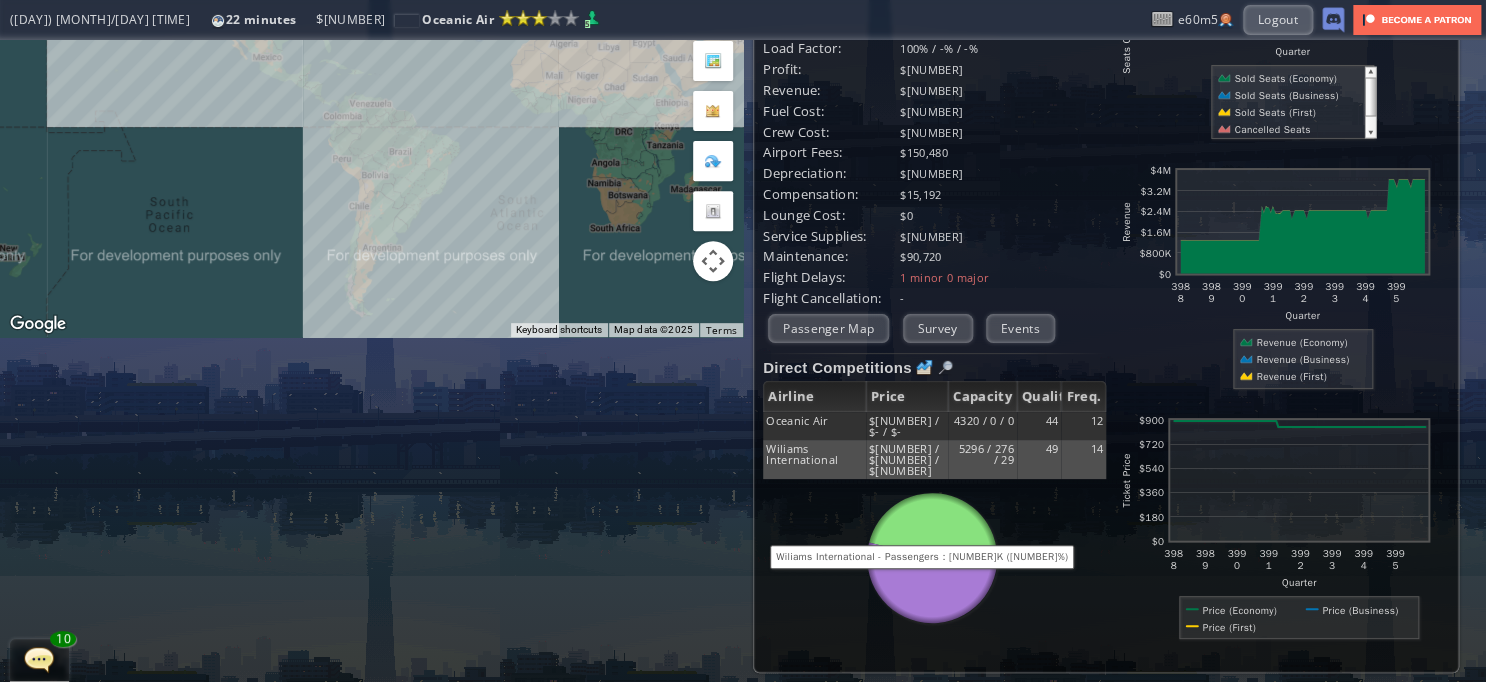 scroll, scrollTop: 0, scrollLeft: 0, axis: both 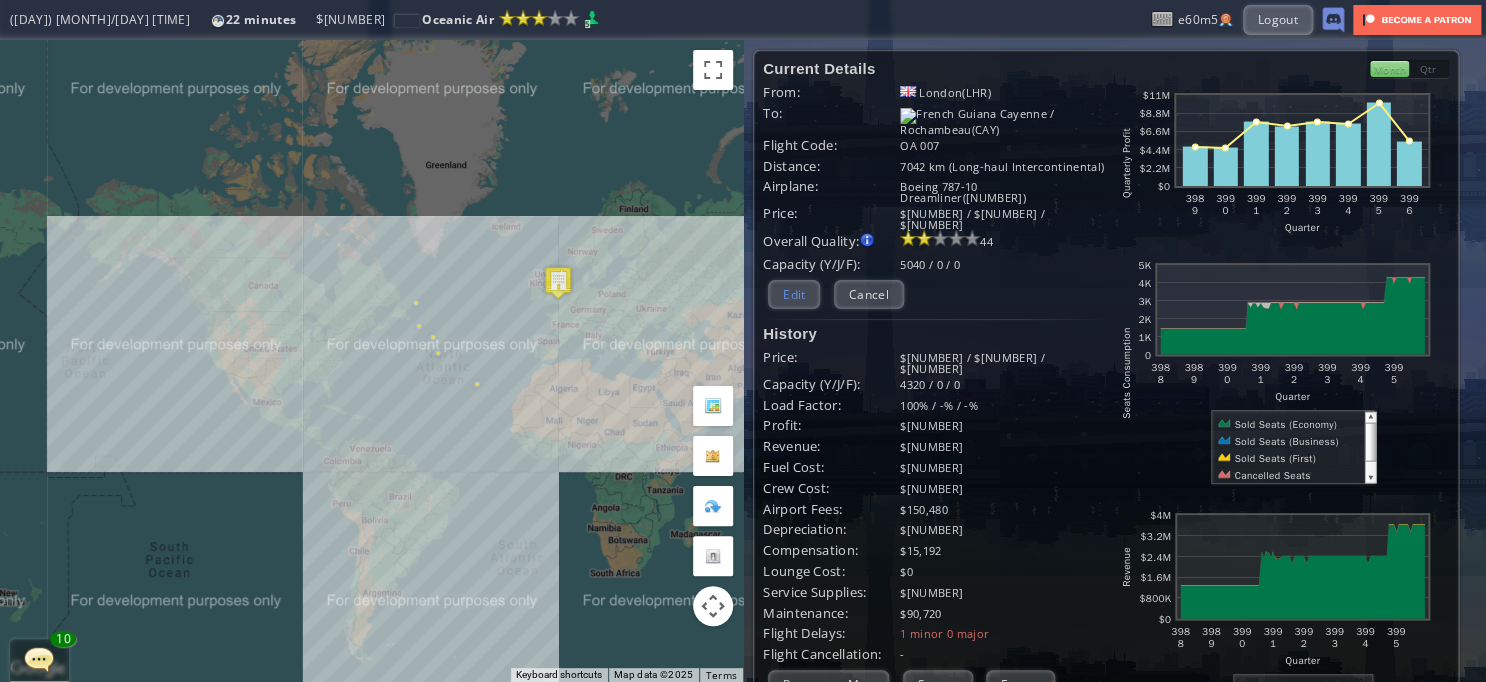 click on "Edit" at bounding box center (794, 294) 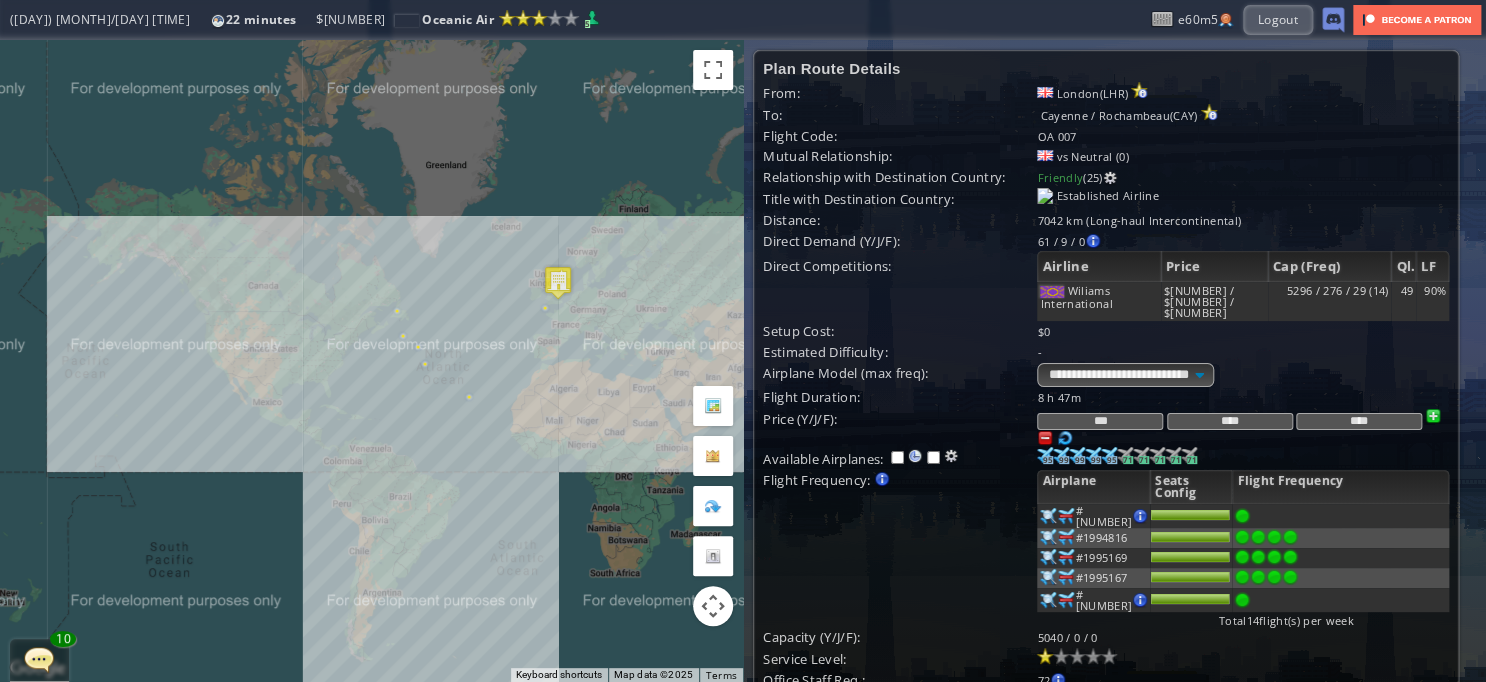 scroll, scrollTop: 100, scrollLeft: 0, axis: vertical 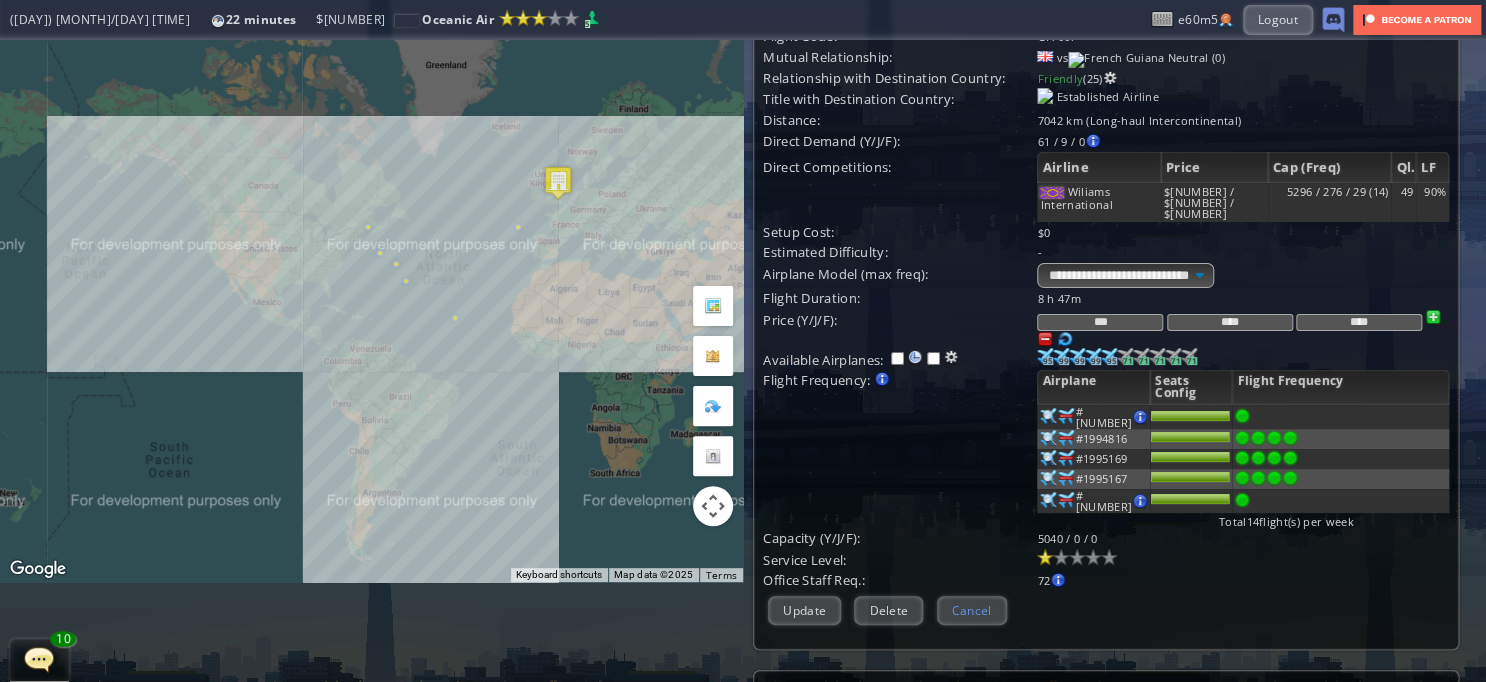 click on "Cancel" at bounding box center (972, 610) 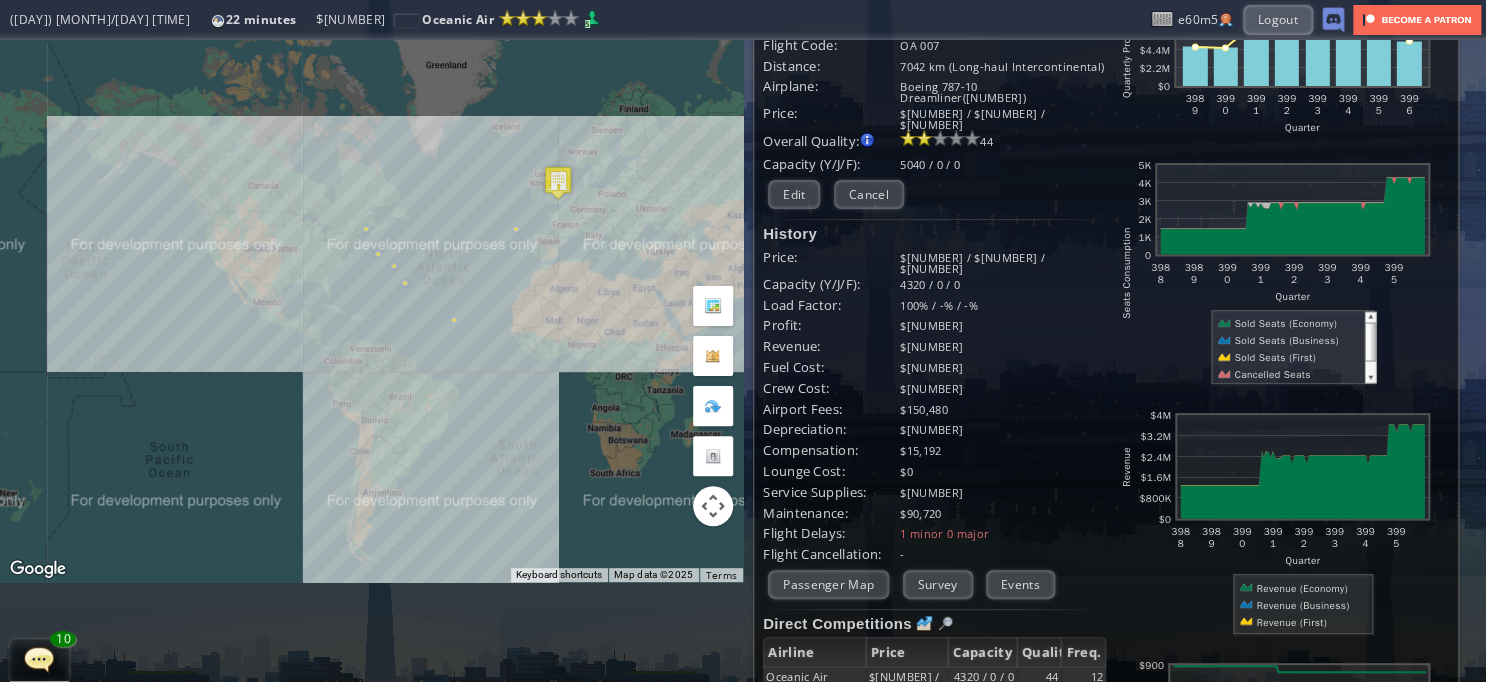 scroll, scrollTop: 0, scrollLeft: 0, axis: both 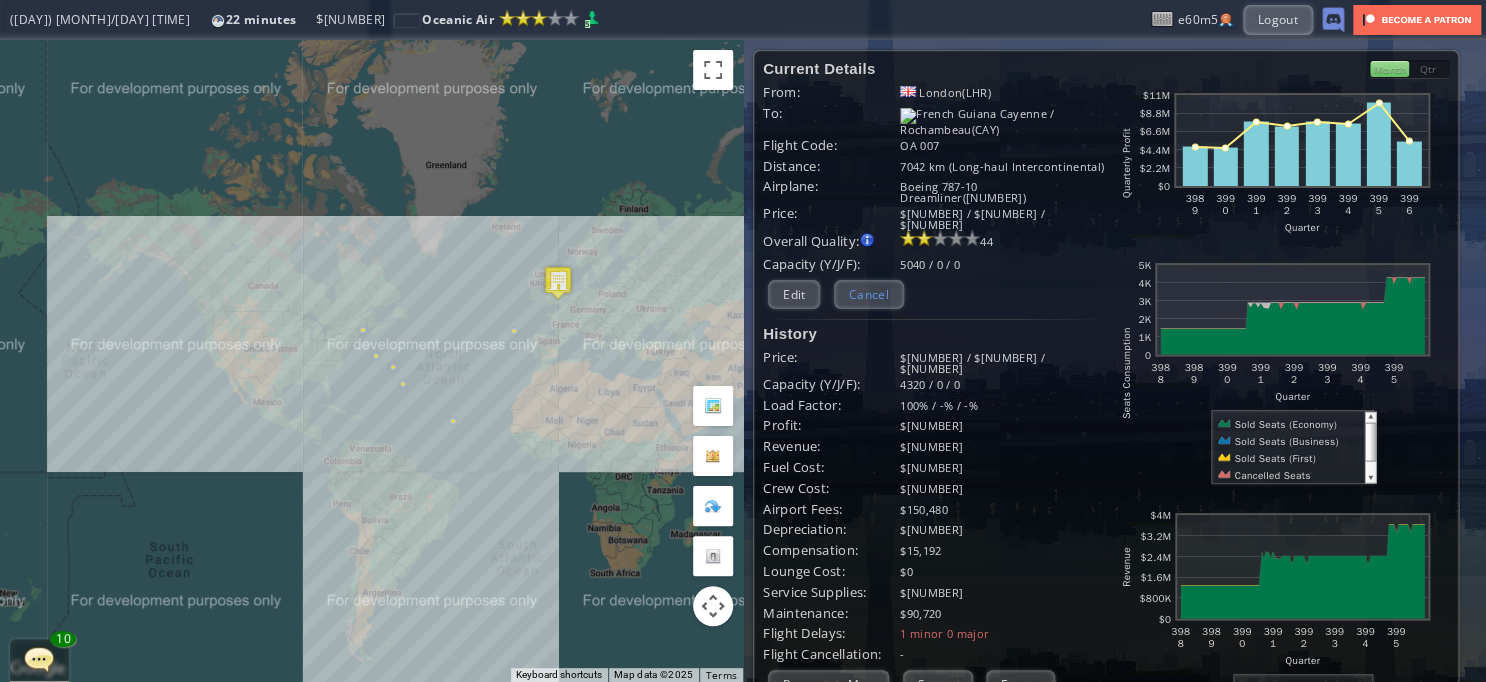 click on "Cancel" at bounding box center [869, 294] 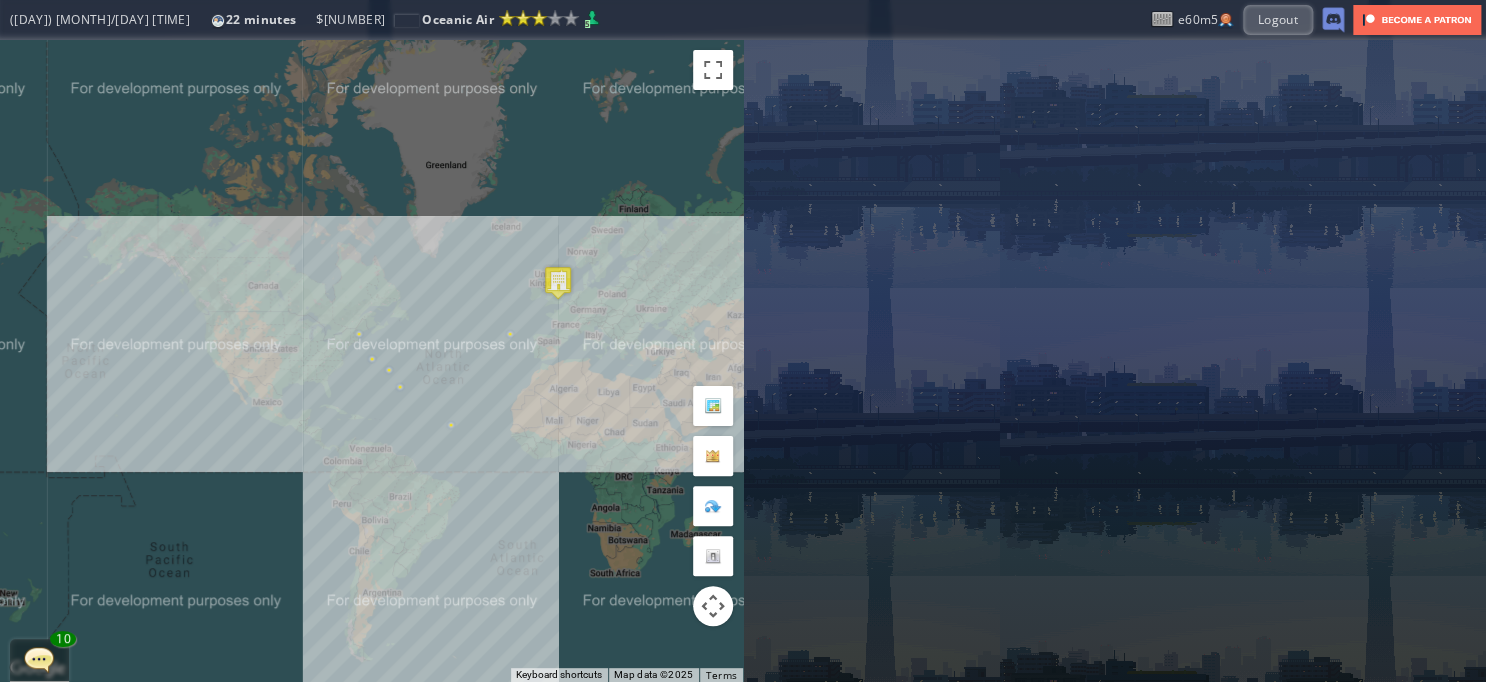 click at bounding box center (558, 282) 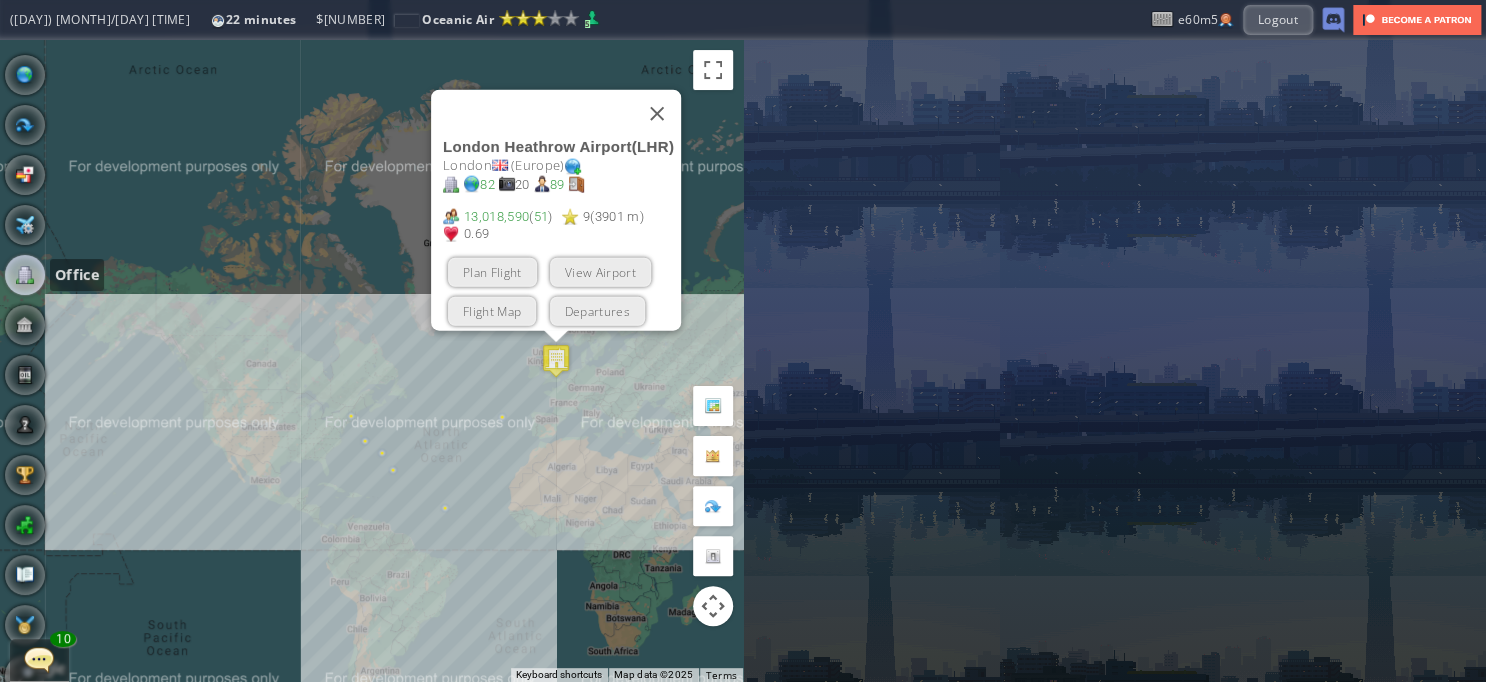click at bounding box center [25, 275] 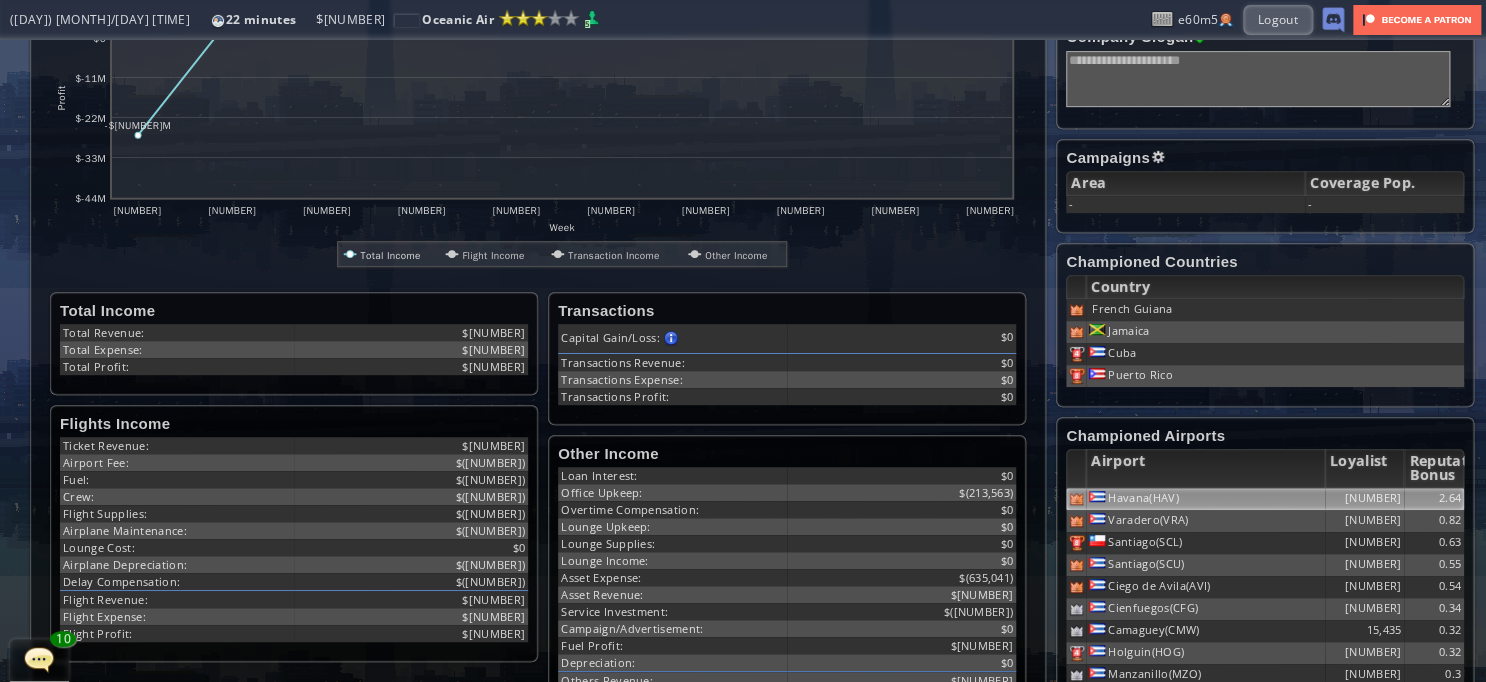 scroll, scrollTop: 476, scrollLeft: 0, axis: vertical 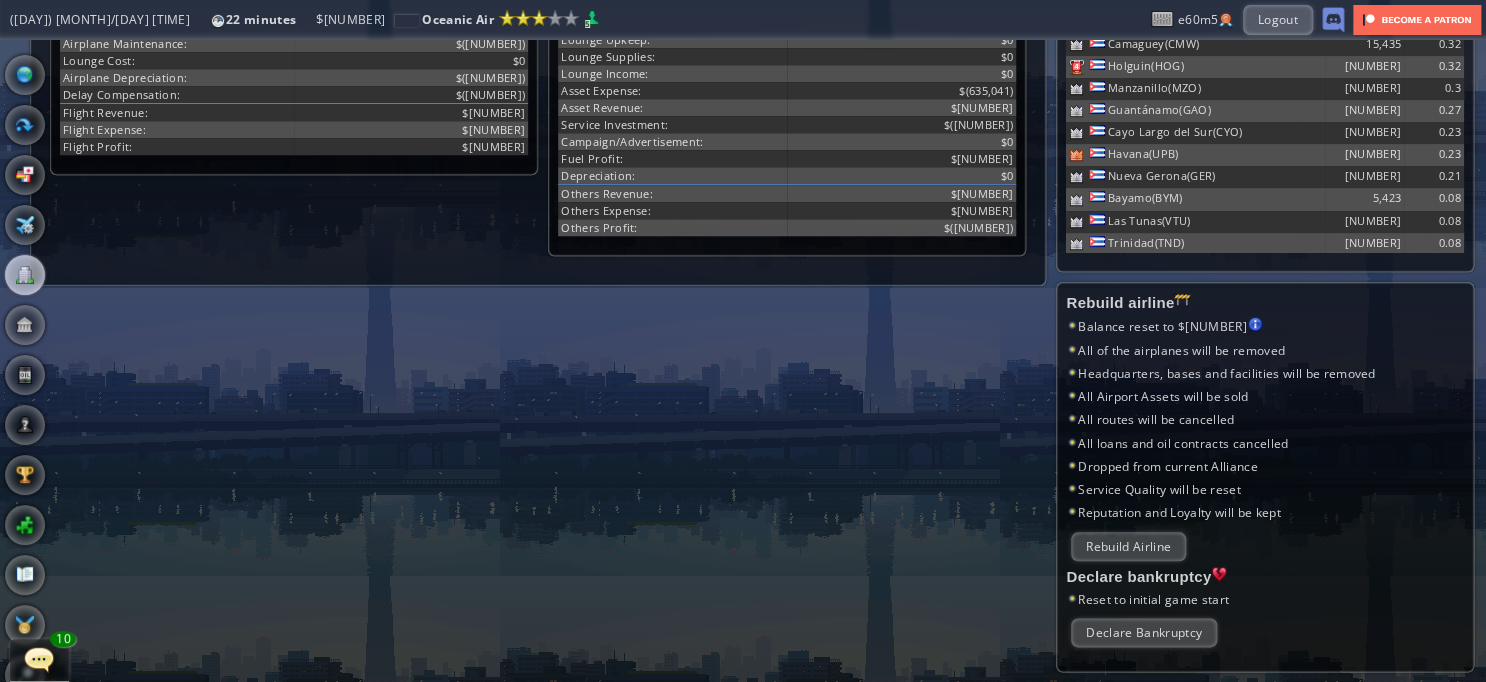click on "Oil" at bounding box center [25, 375] 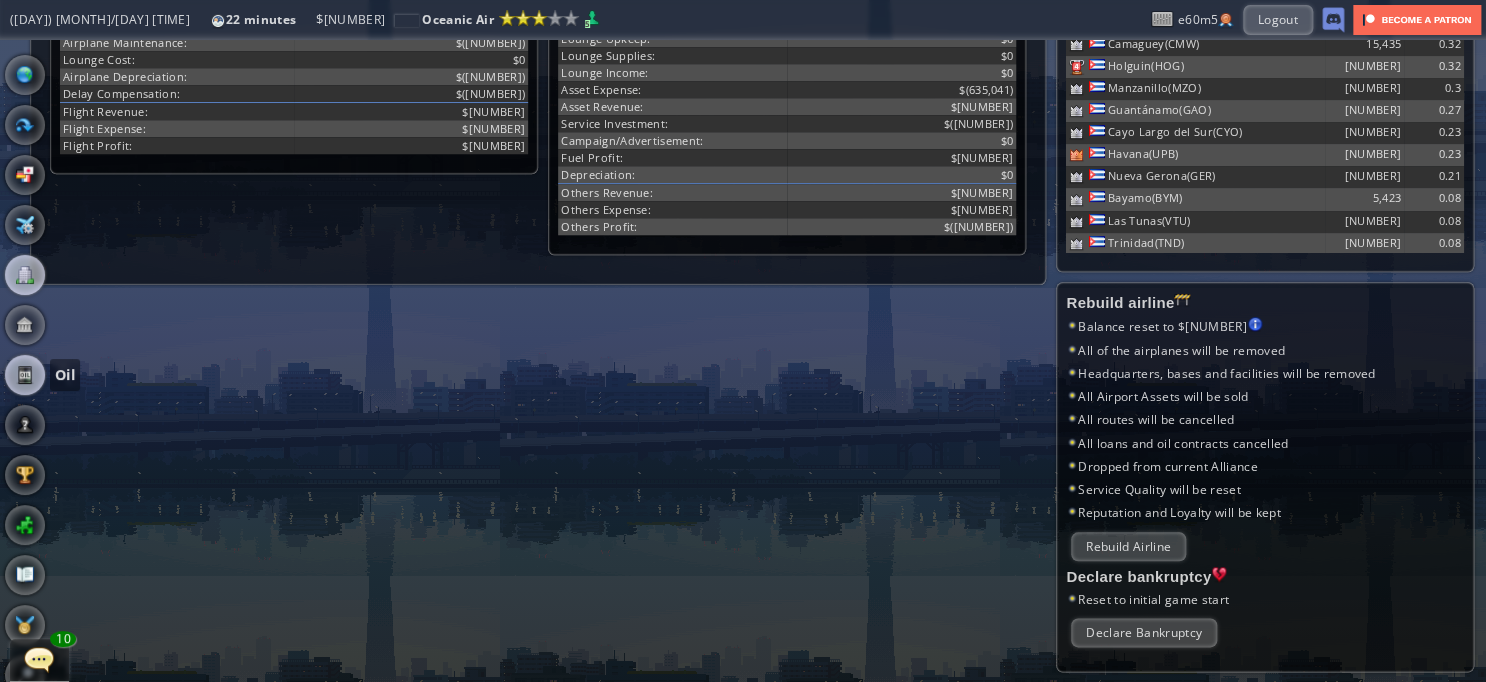 click at bounding box center (25, 375) 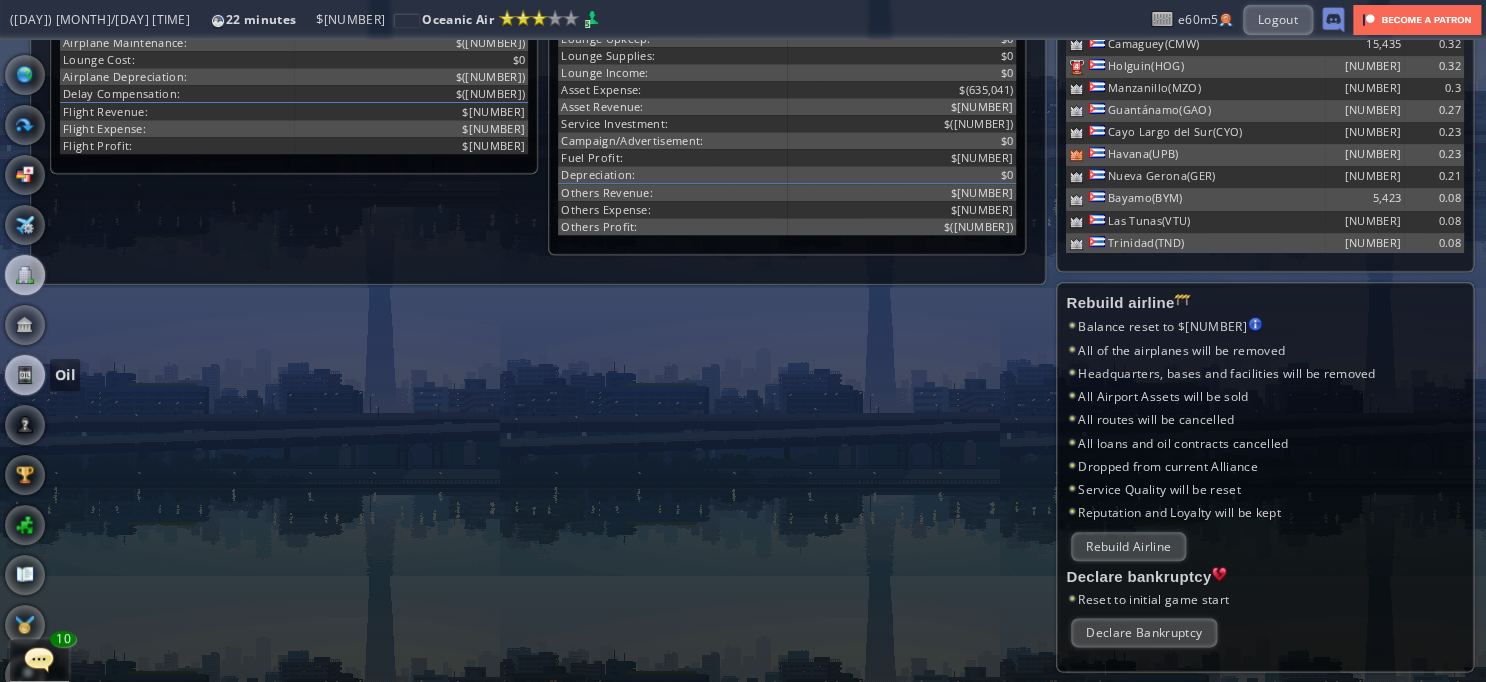 scroll, scrollTop: 0, scrollLeft: 0, axis: both 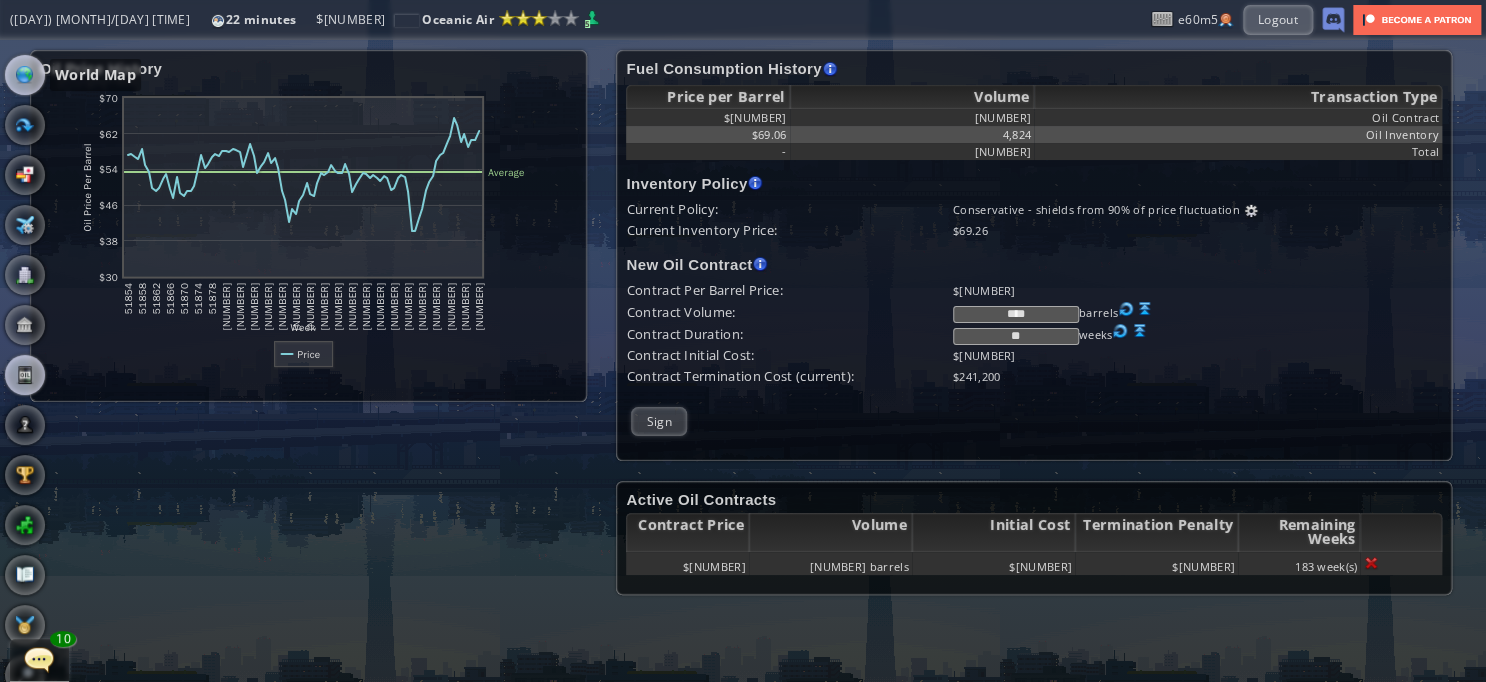 click at bounding box center [25, 75] 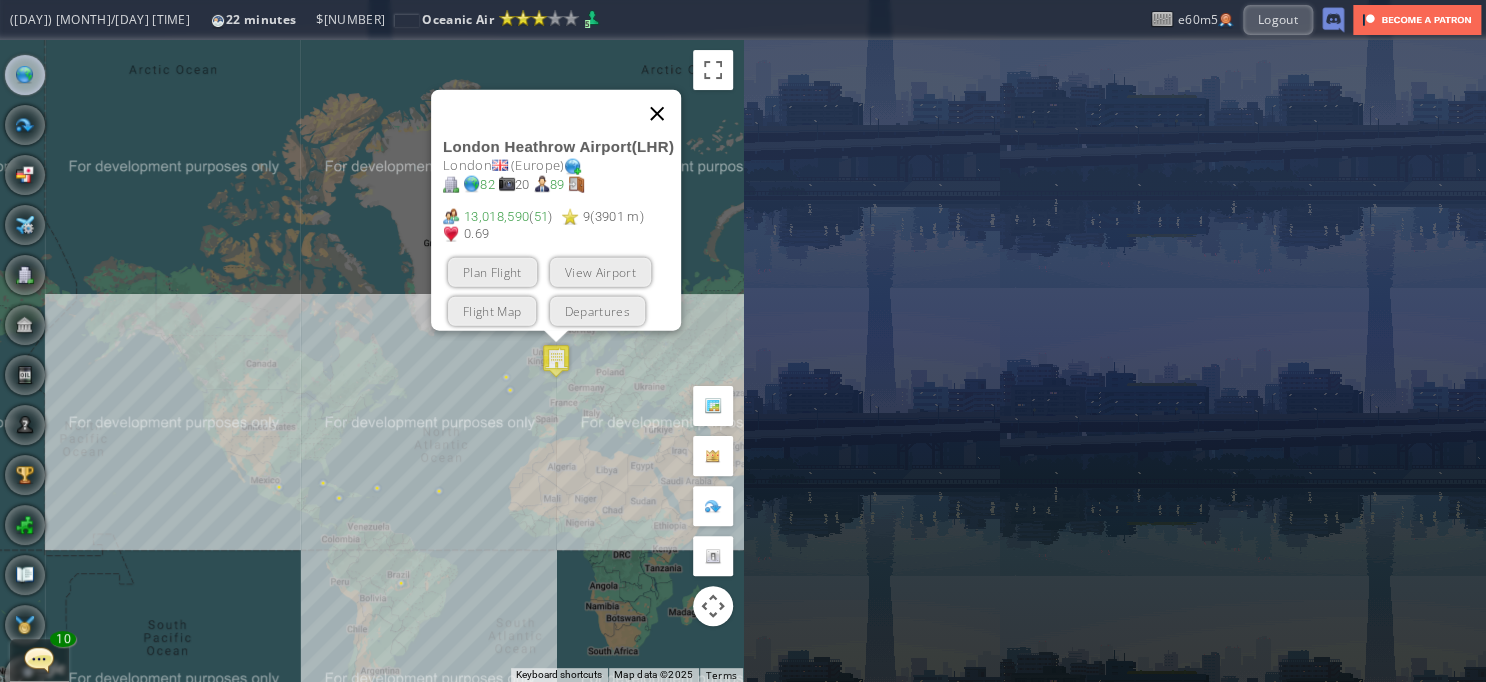 click at bounding box center (657, 114) 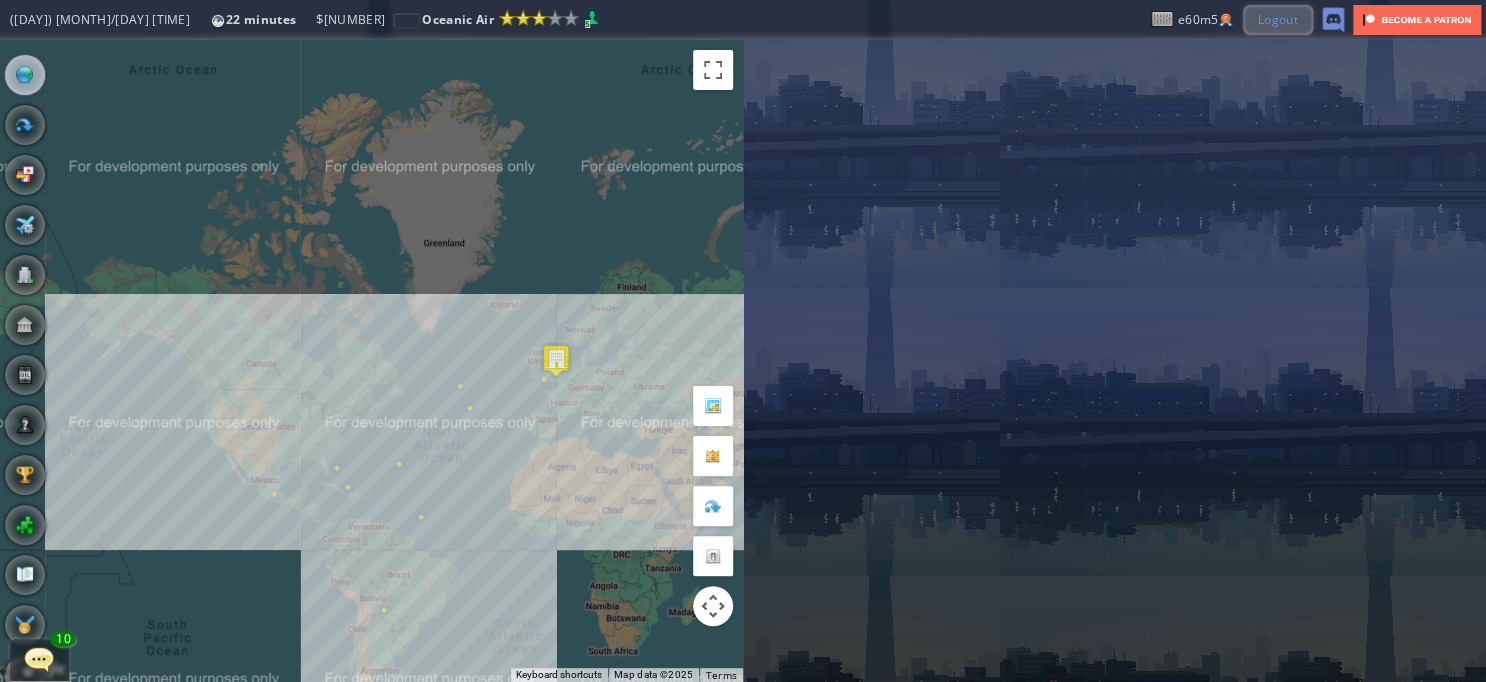 click on "Logout" at bounding box center (1278, 19) 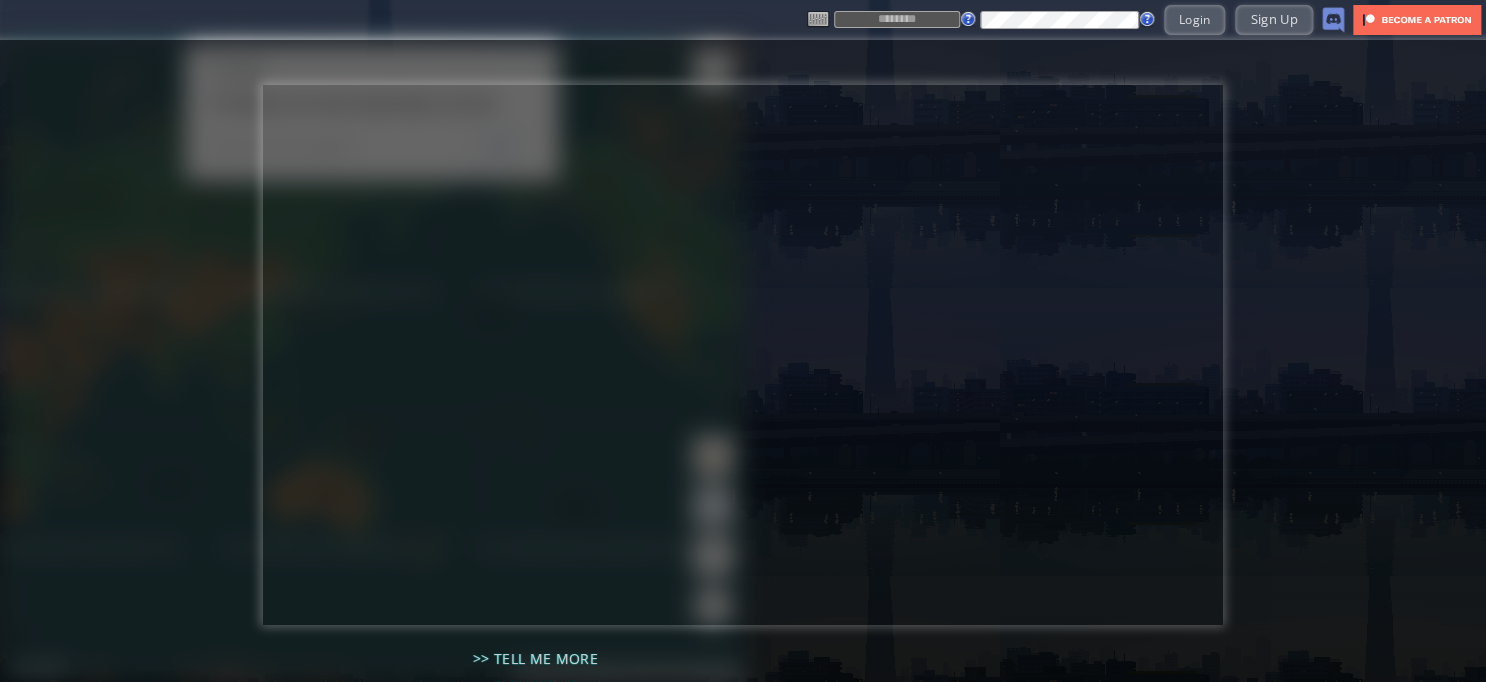 click at bounding box center (897, 19) 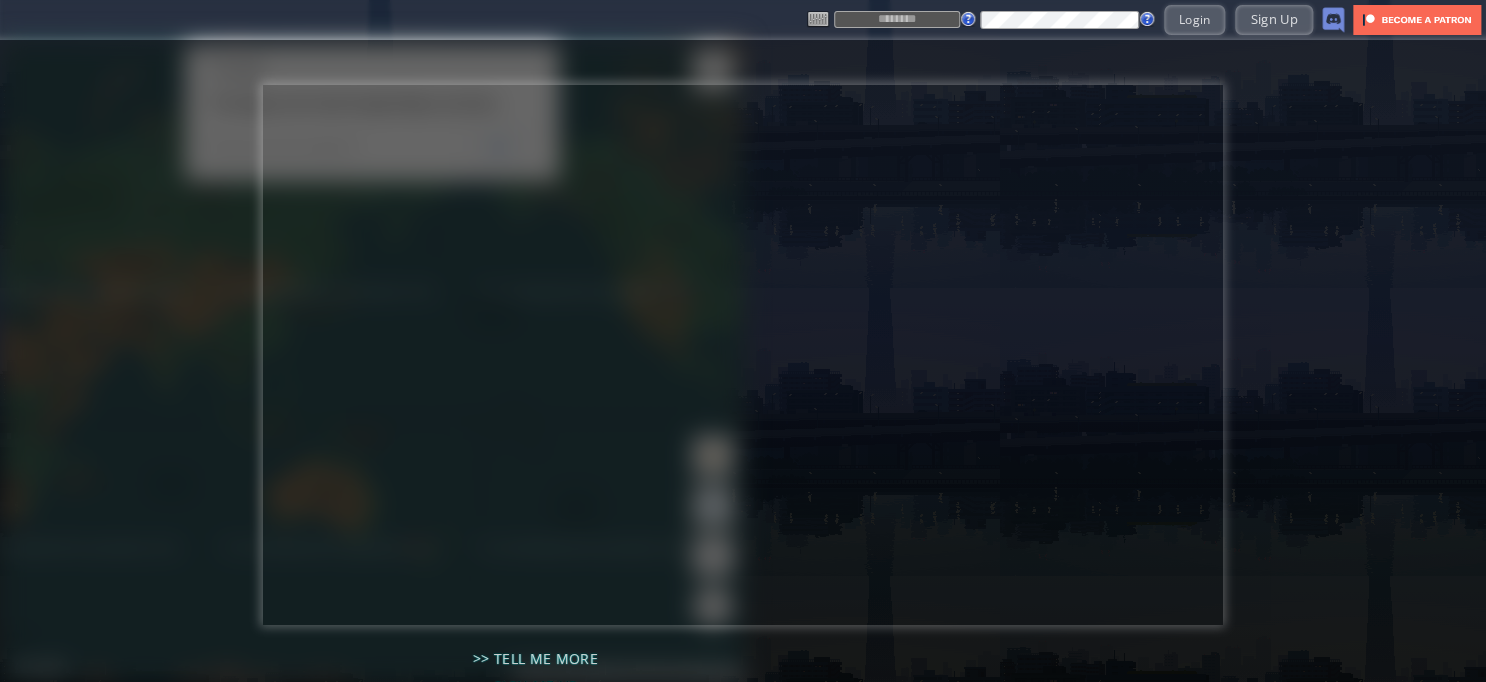 type on "****" 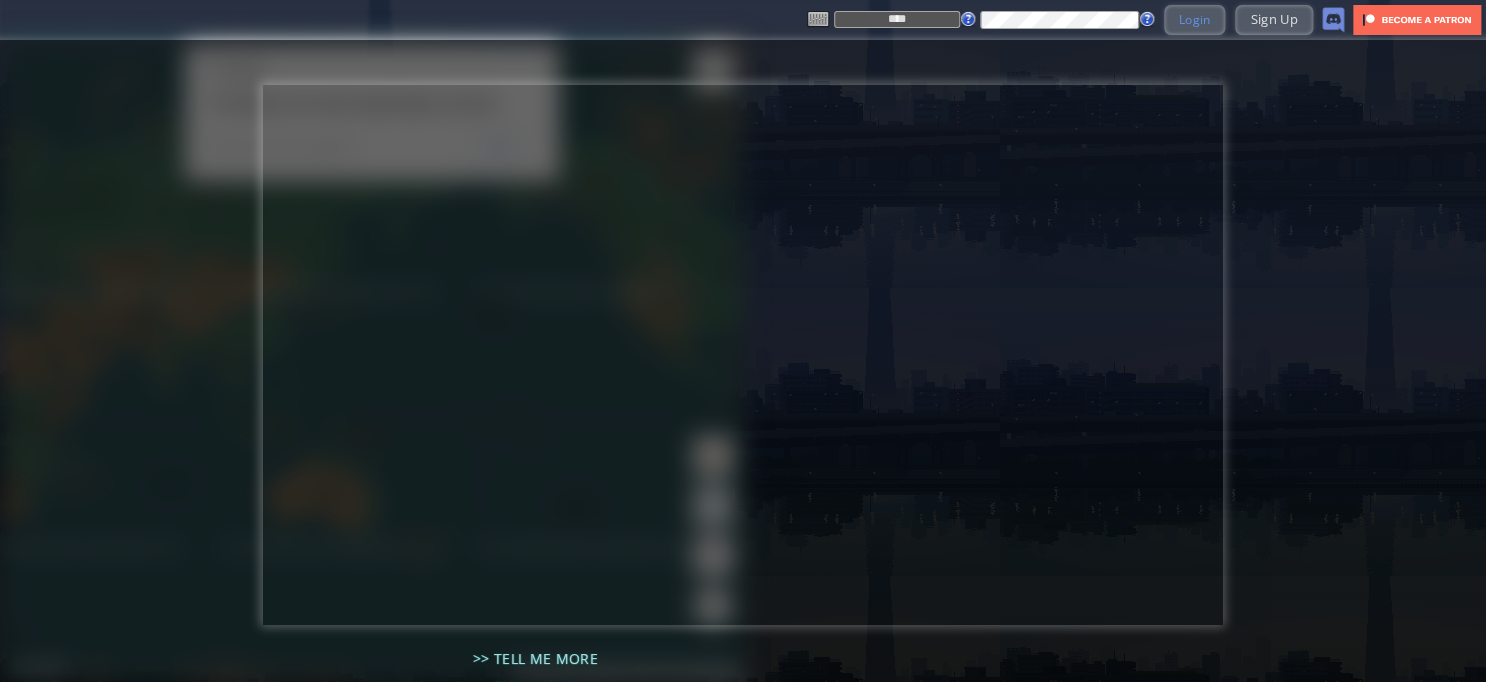 click on "Login" at bounding box center [1195, 19] 